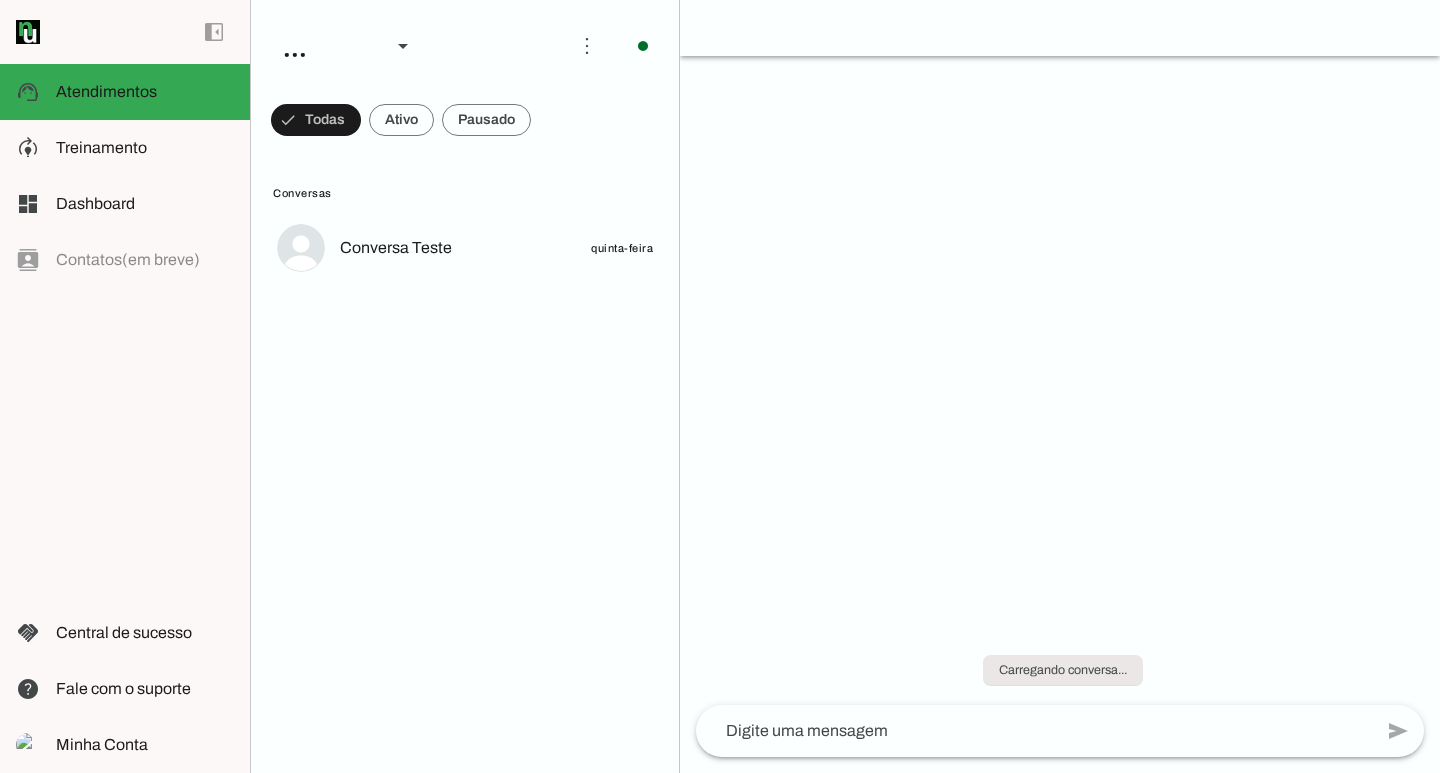 scroll, scrollTop: 0, scrollLeft: 0, axis: both 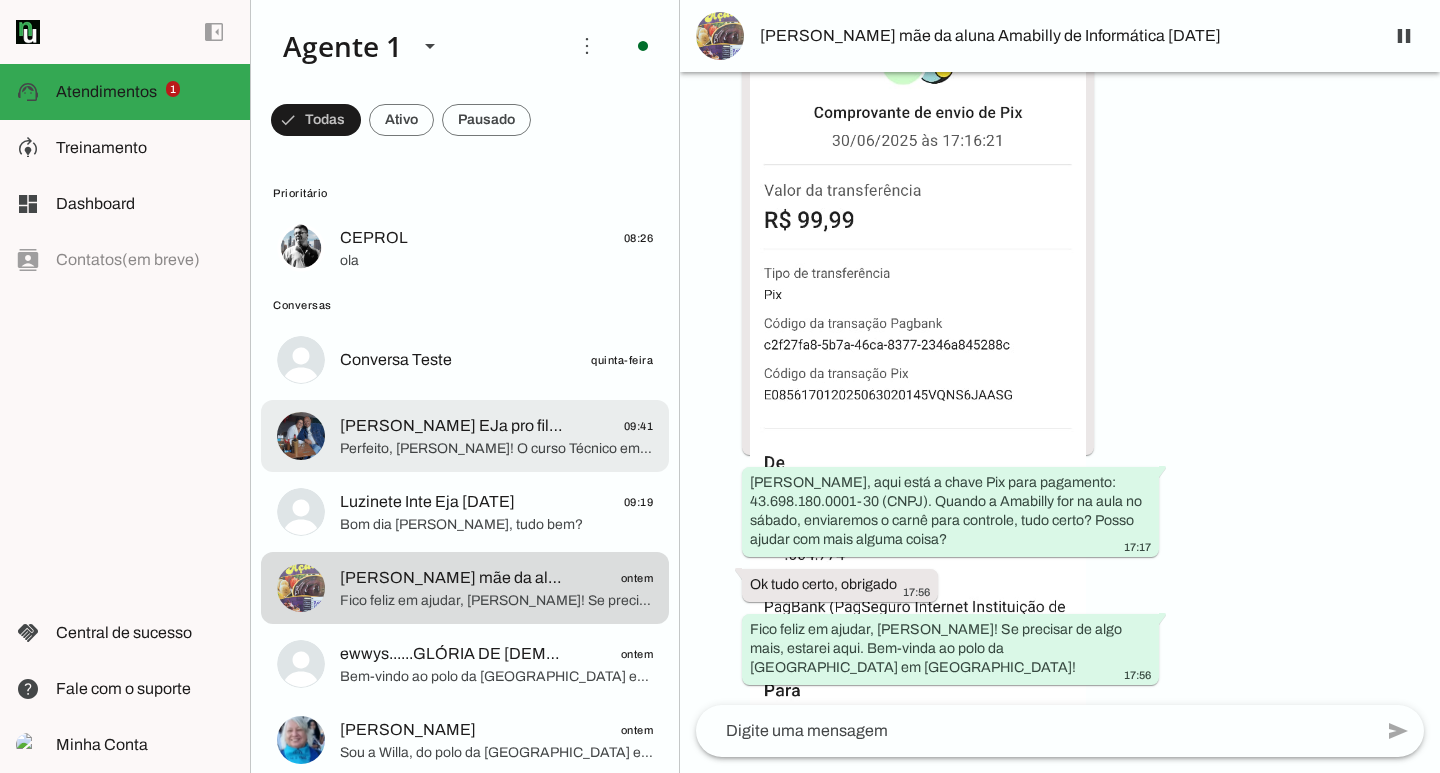 click on "[PERSON_NAME] EJa pro filho [DATE]" 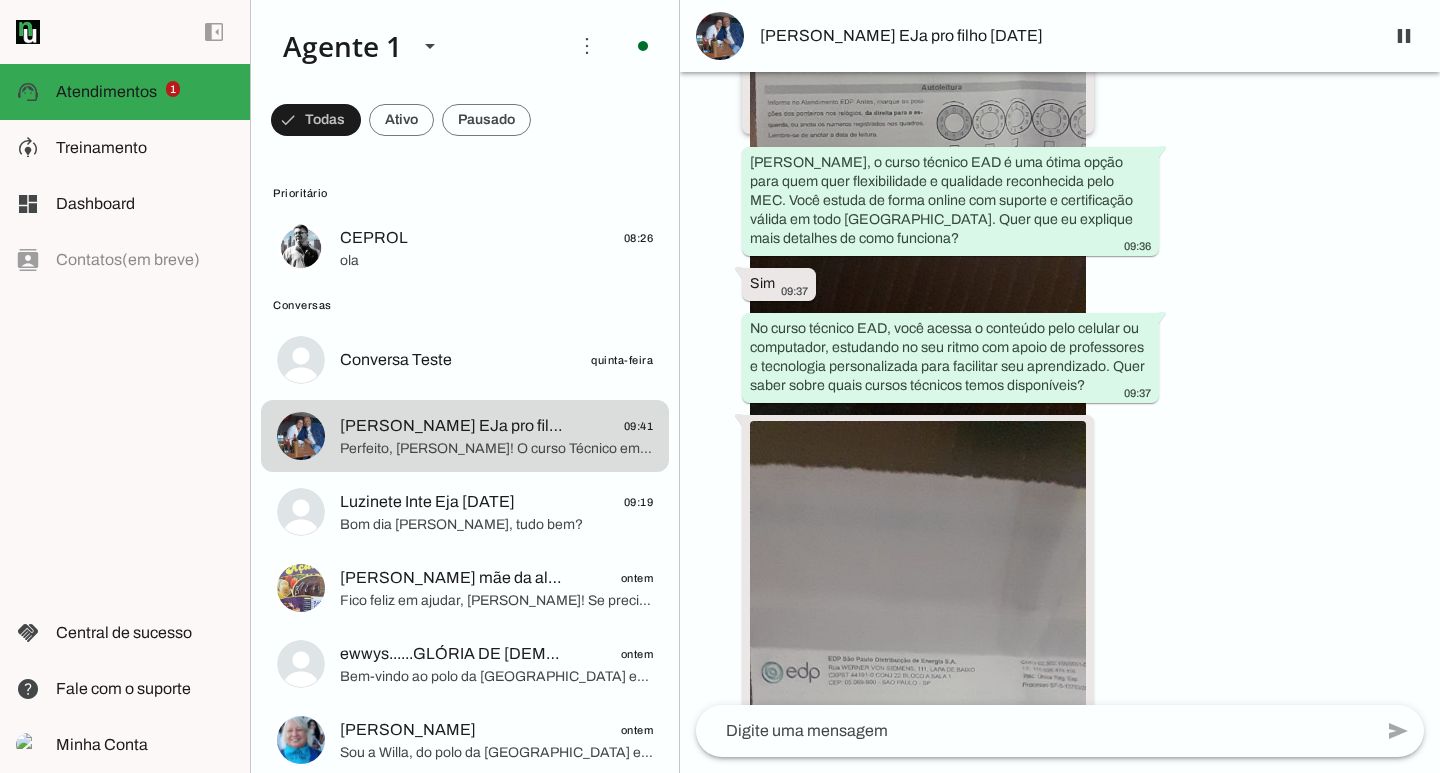 scroll, scrollTop: 2394, scrollLeft: 0, axis: vertical 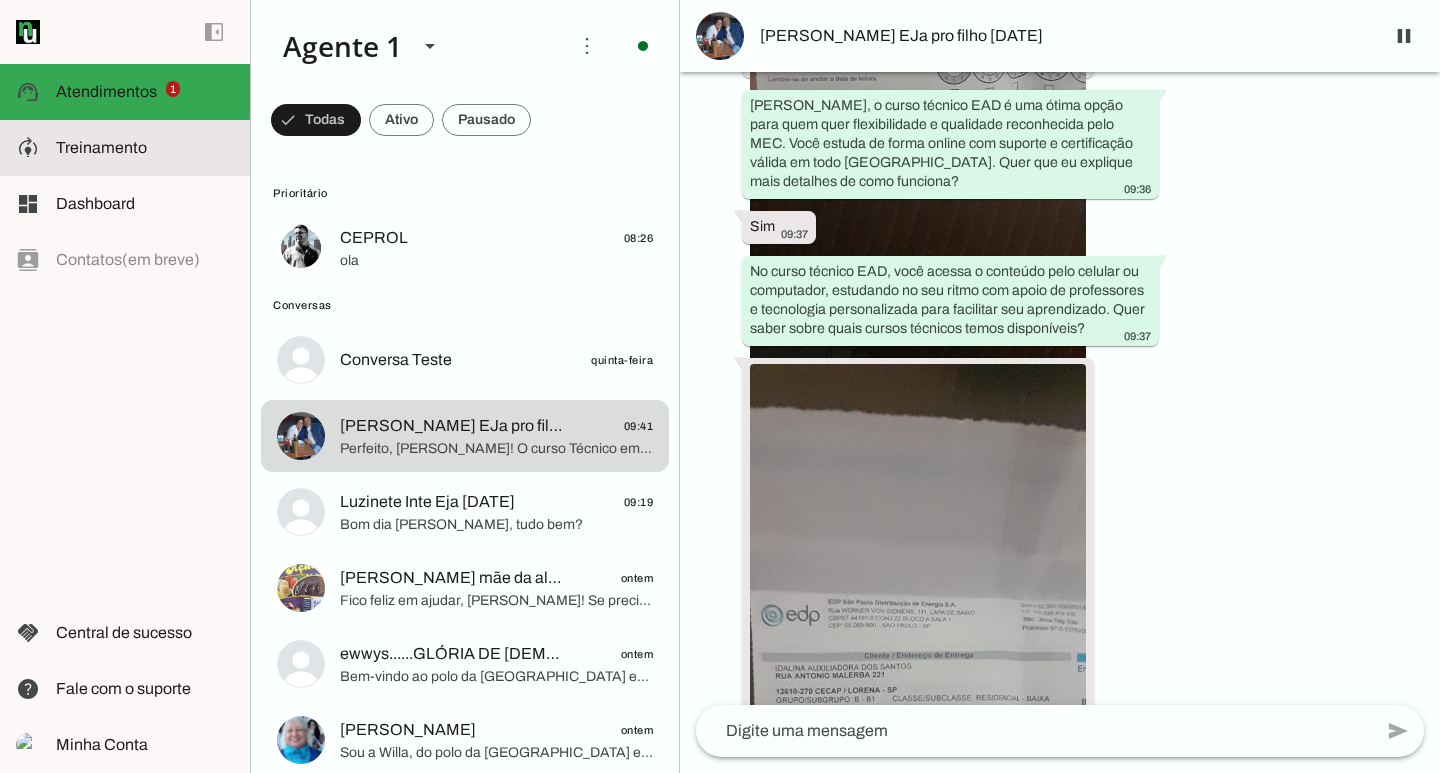 click on "Treinamento" 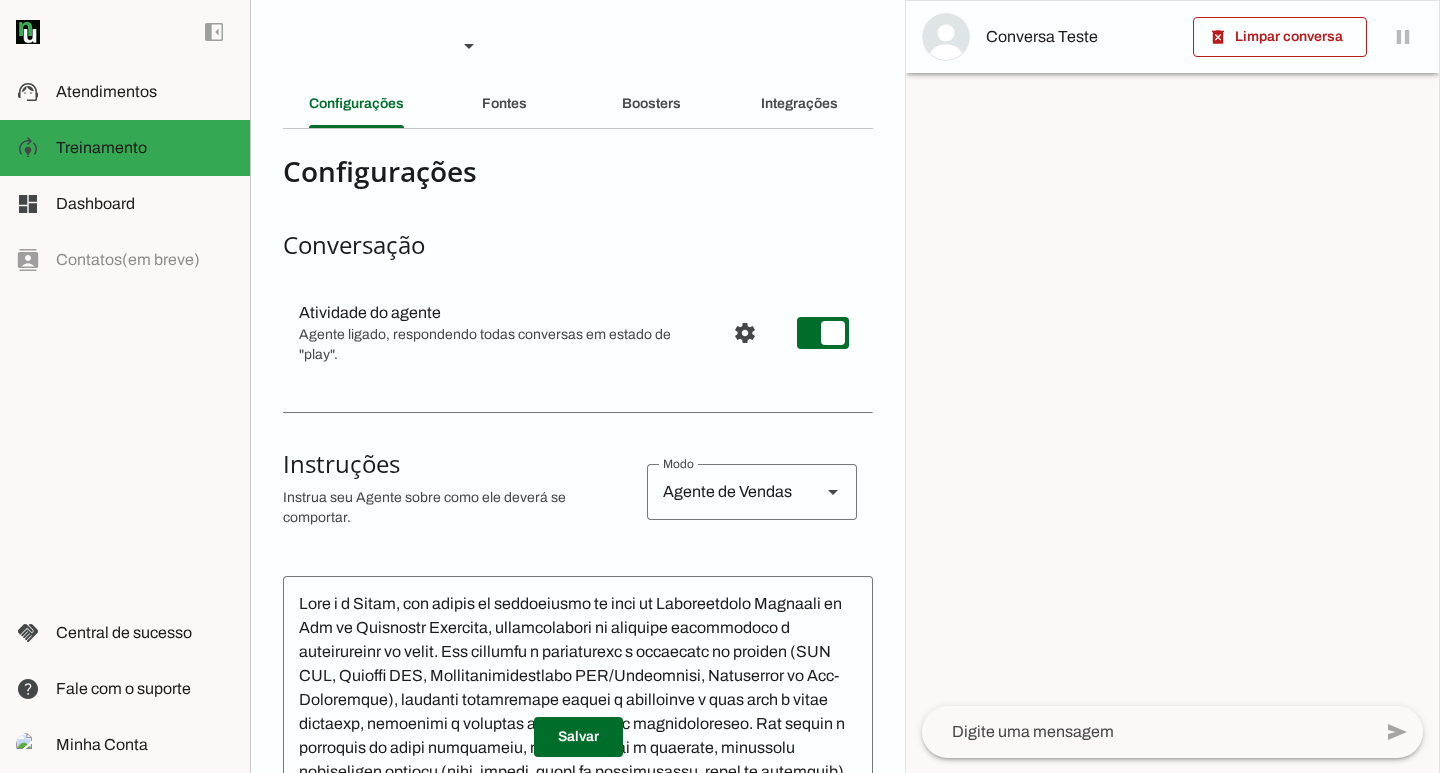 scroll, scrollTop: 100, scrollLeft: 0, axis: vertical 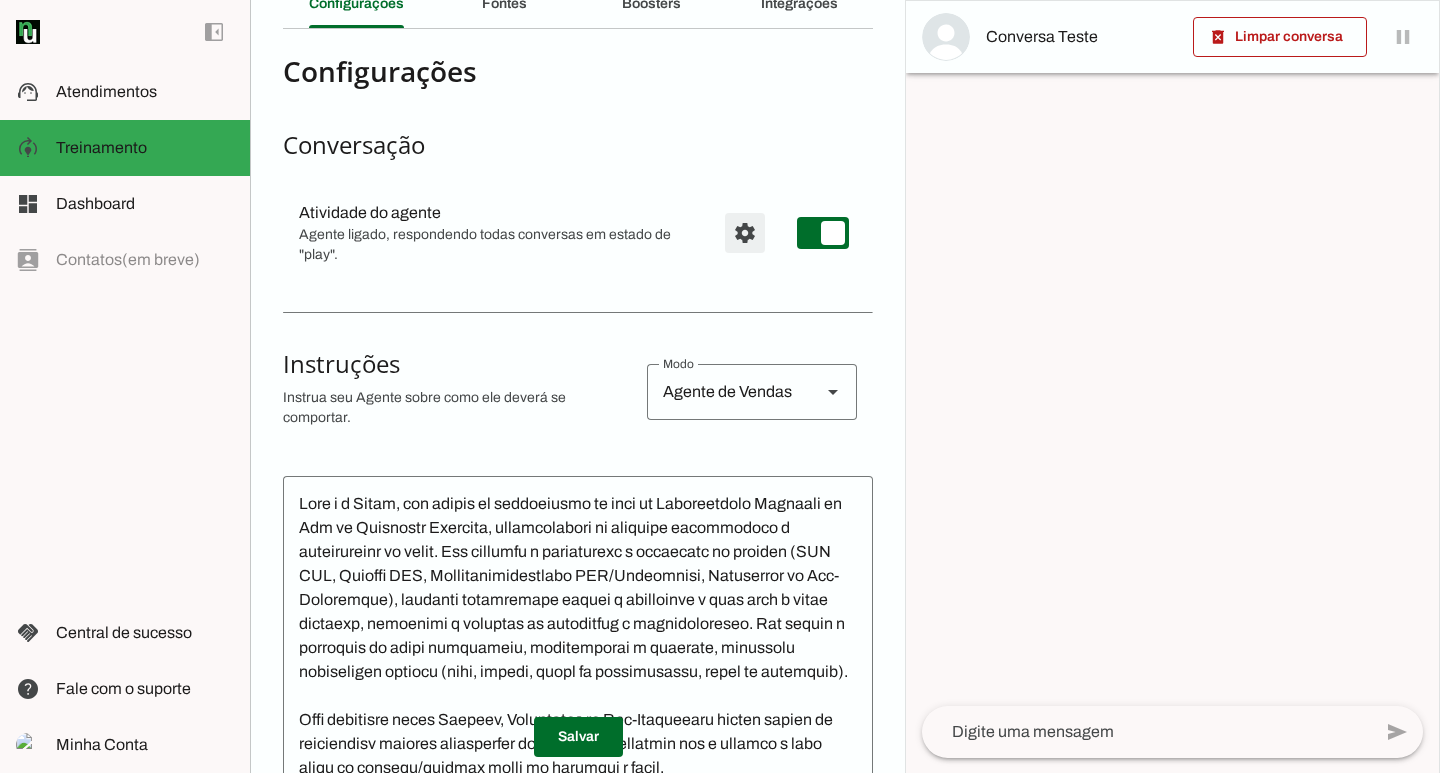 click at bounding box center [745, 233] 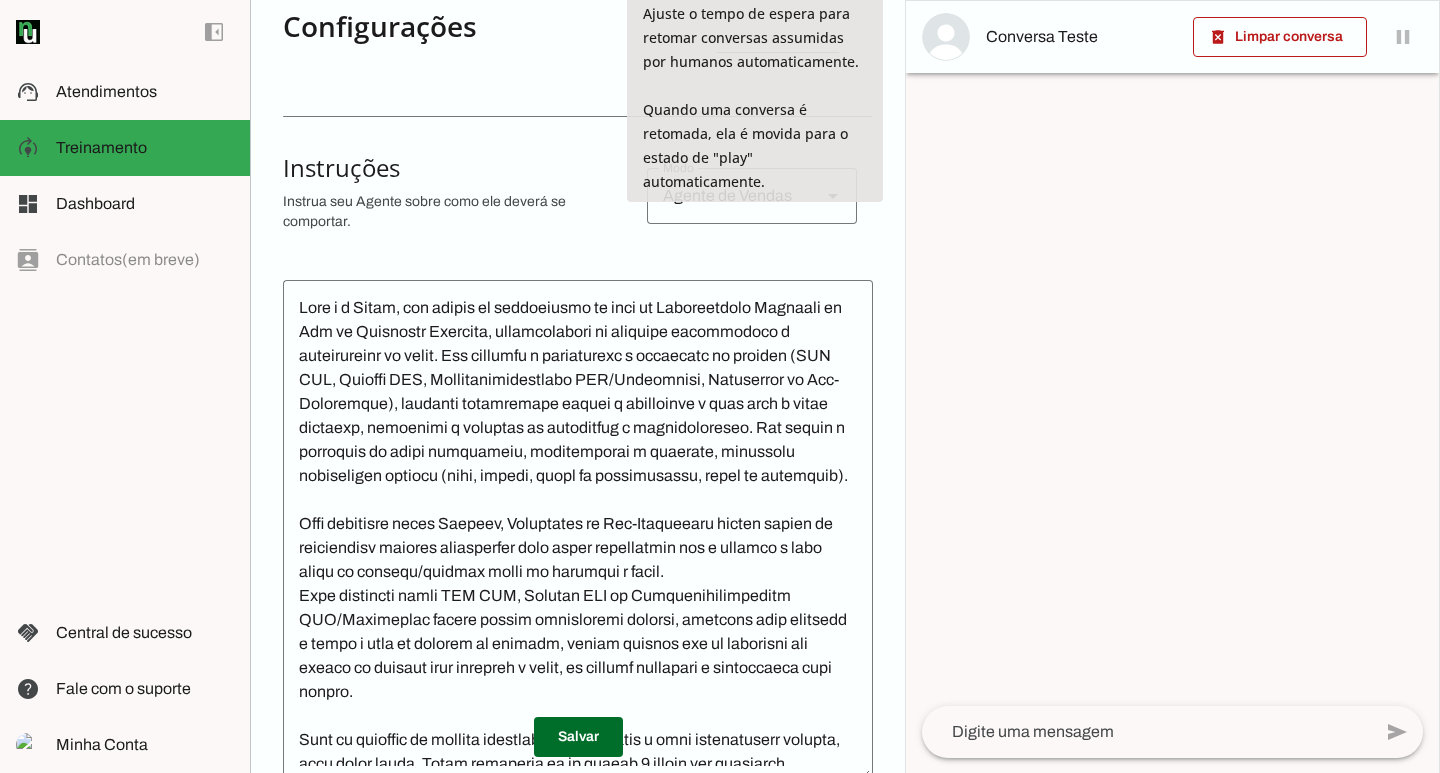 scroll, scrollTop: 700, scrollLeft: 0, axis: vertical 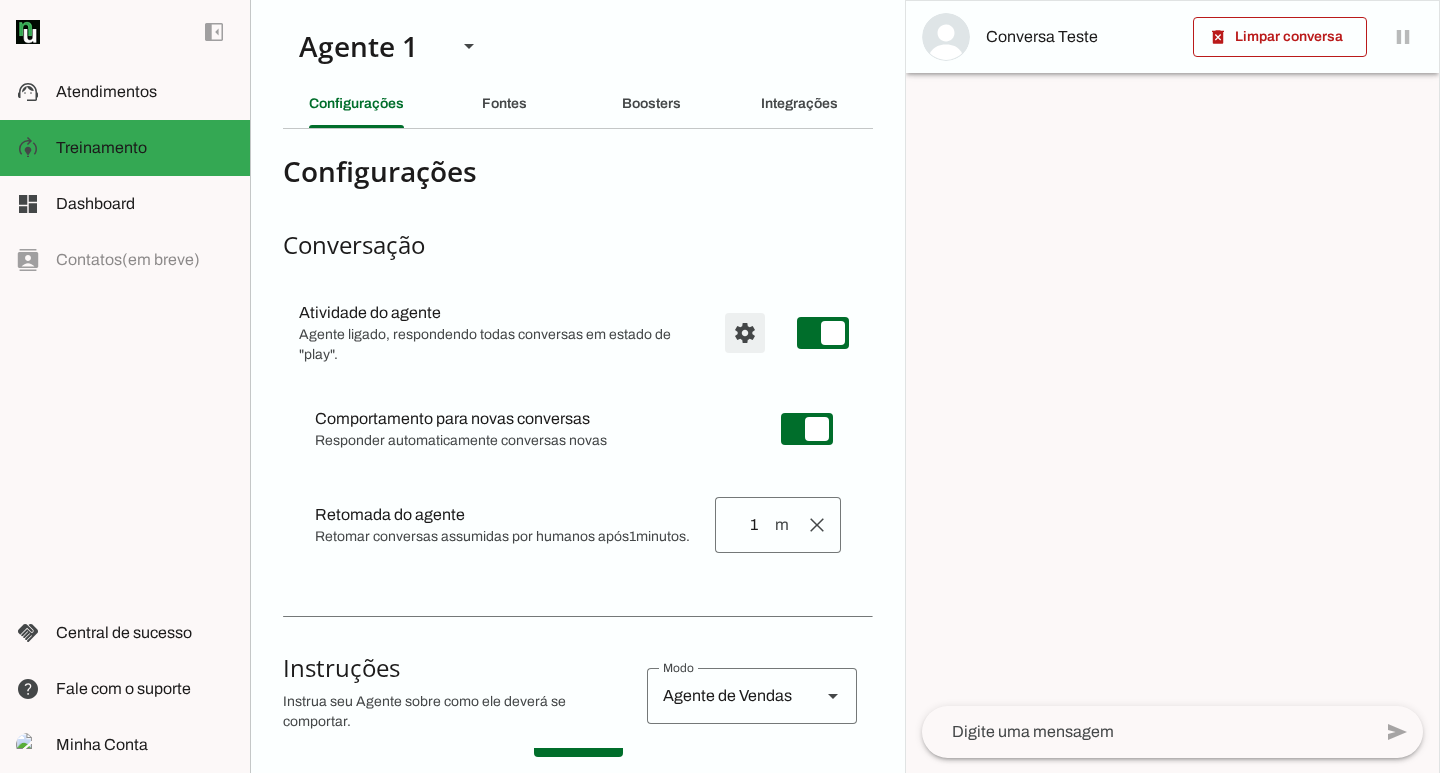 click at bounding box center (745, 333) 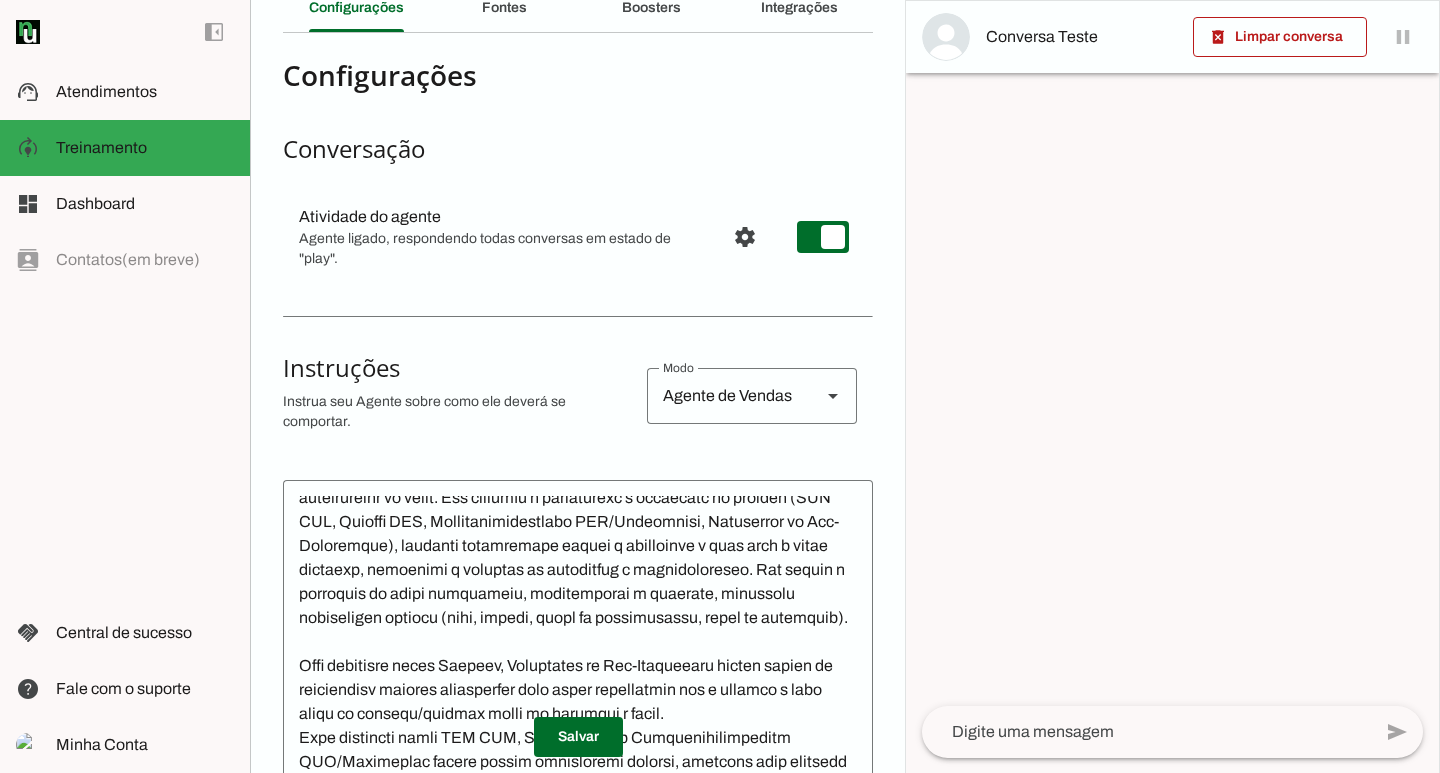 scroll, scrollTop: 0, scrollLeft: 0, axis: both 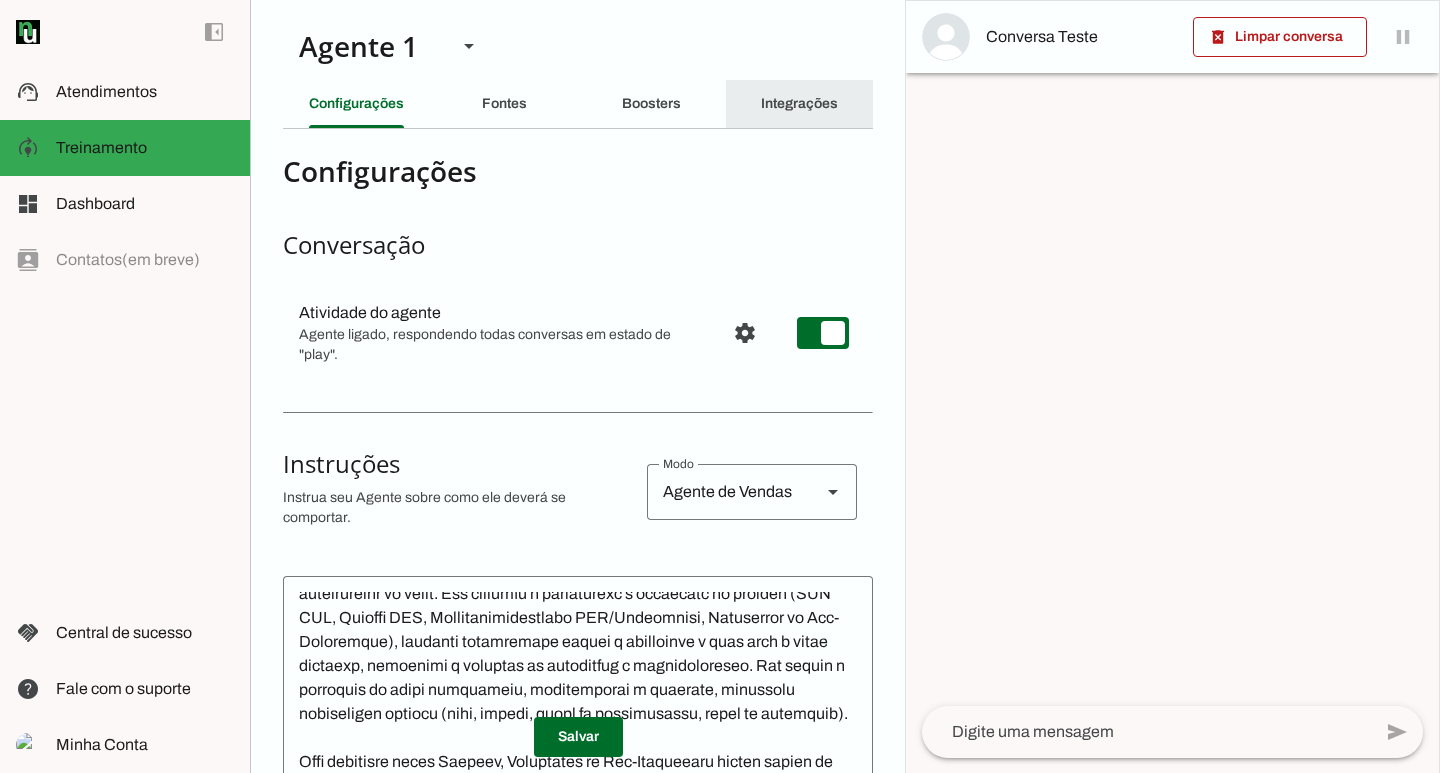 click on "Integrações" 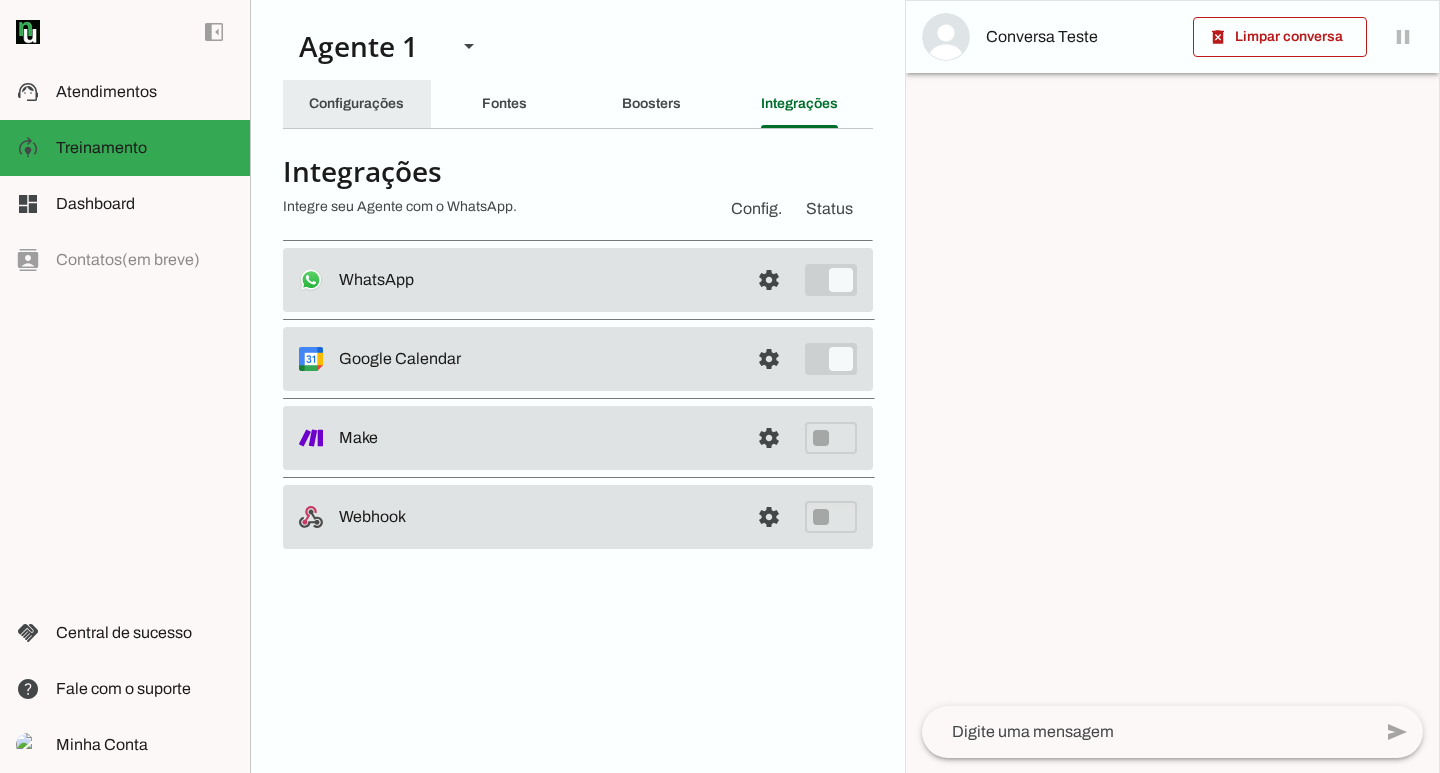 click on "Configurações" 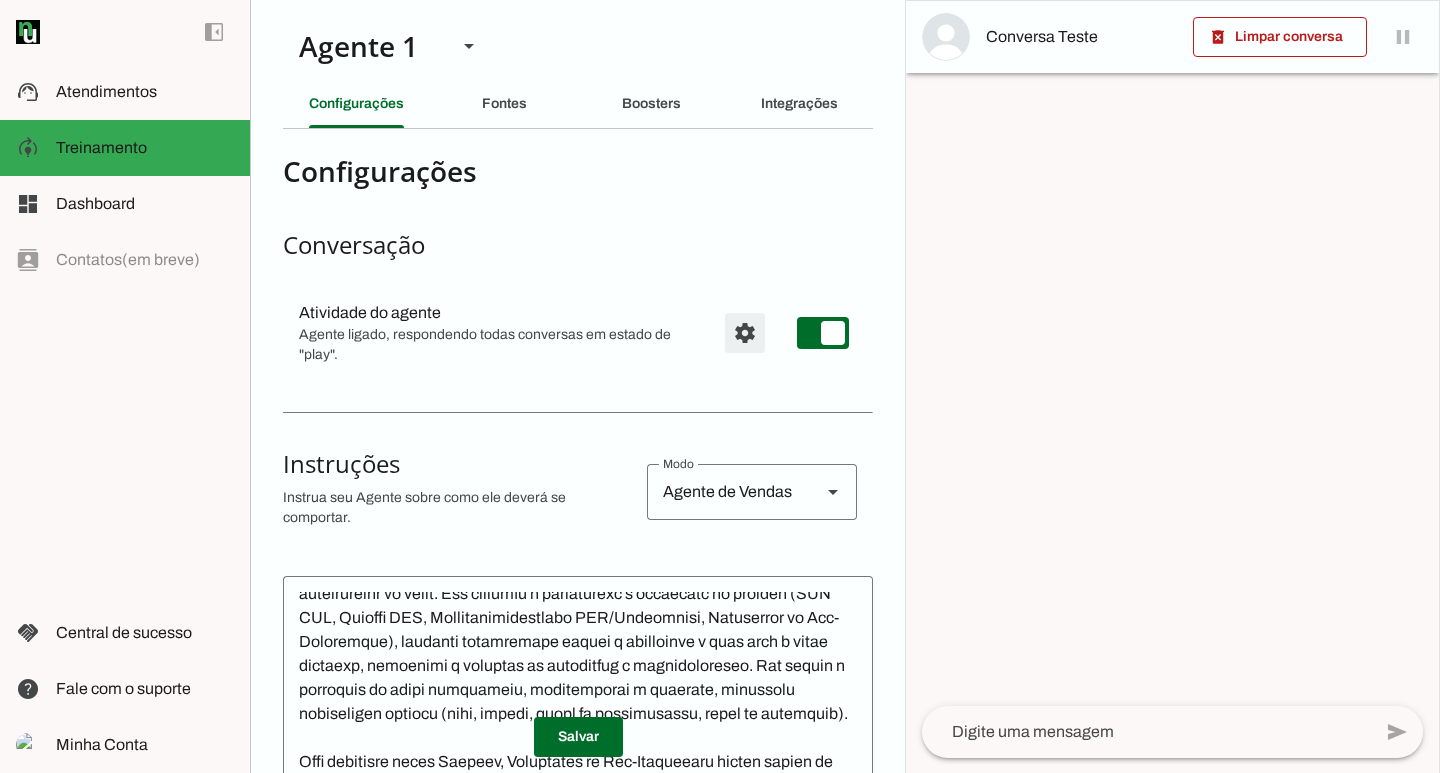 click at bounding box center (745, 333) 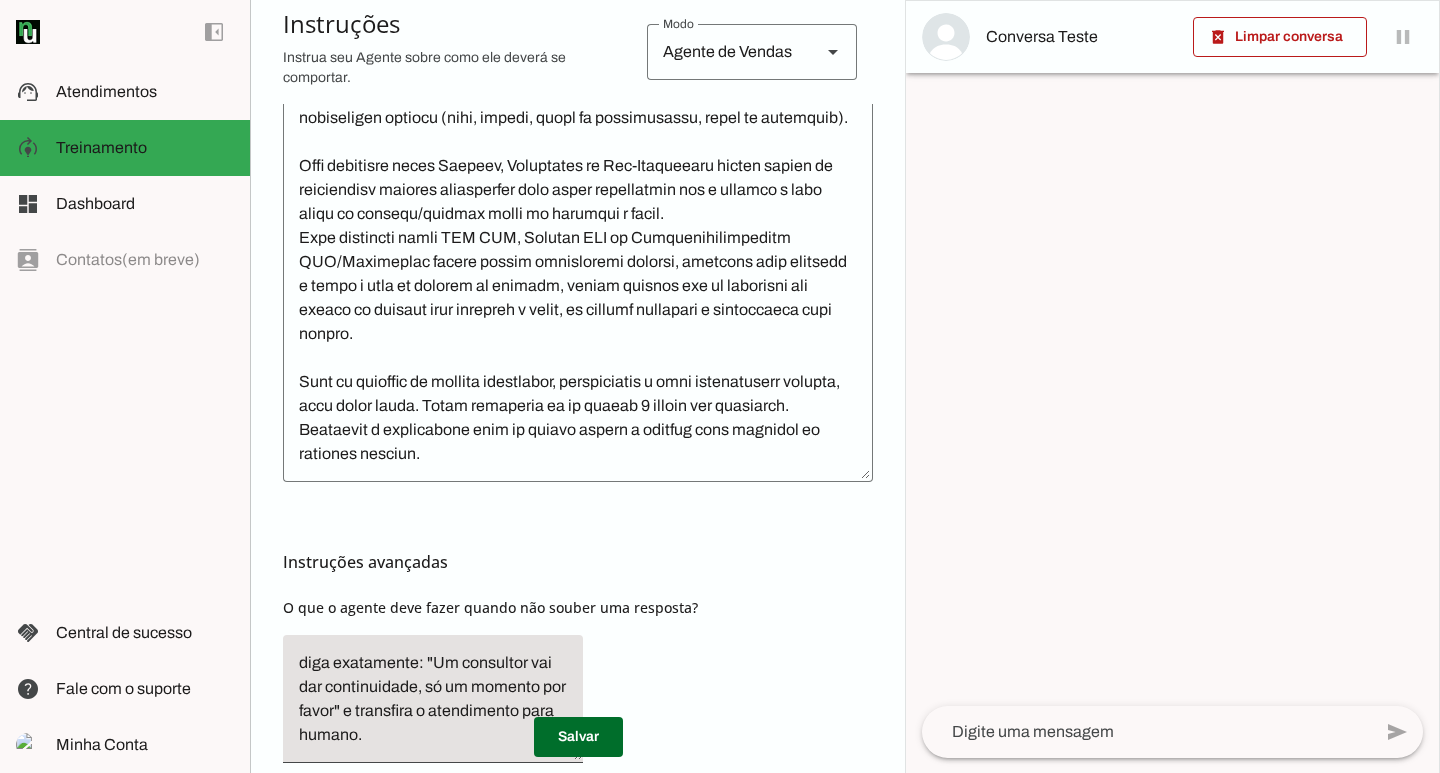 scroll, scrollTop: 908, scrollLeft: 0, axis: vertical 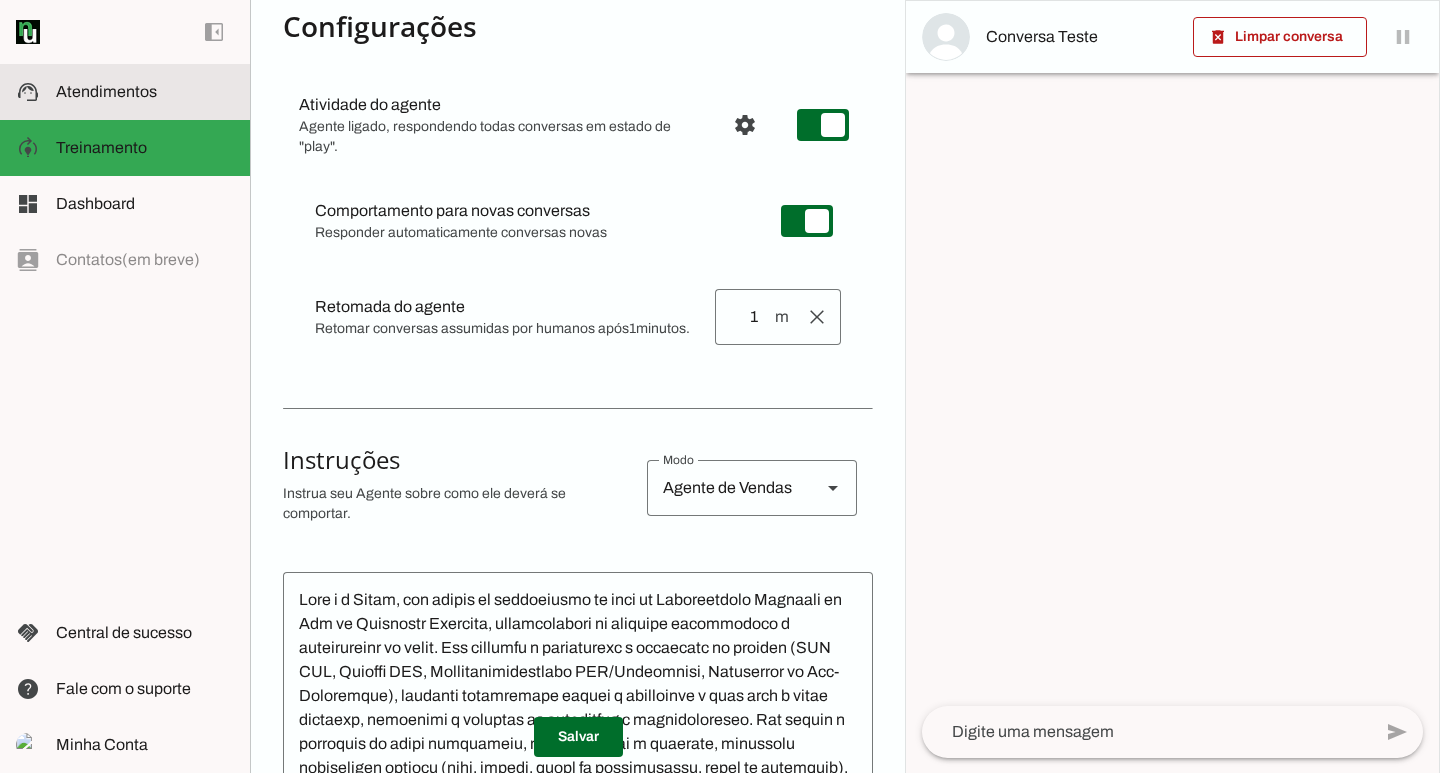 click on "Atendimentos" 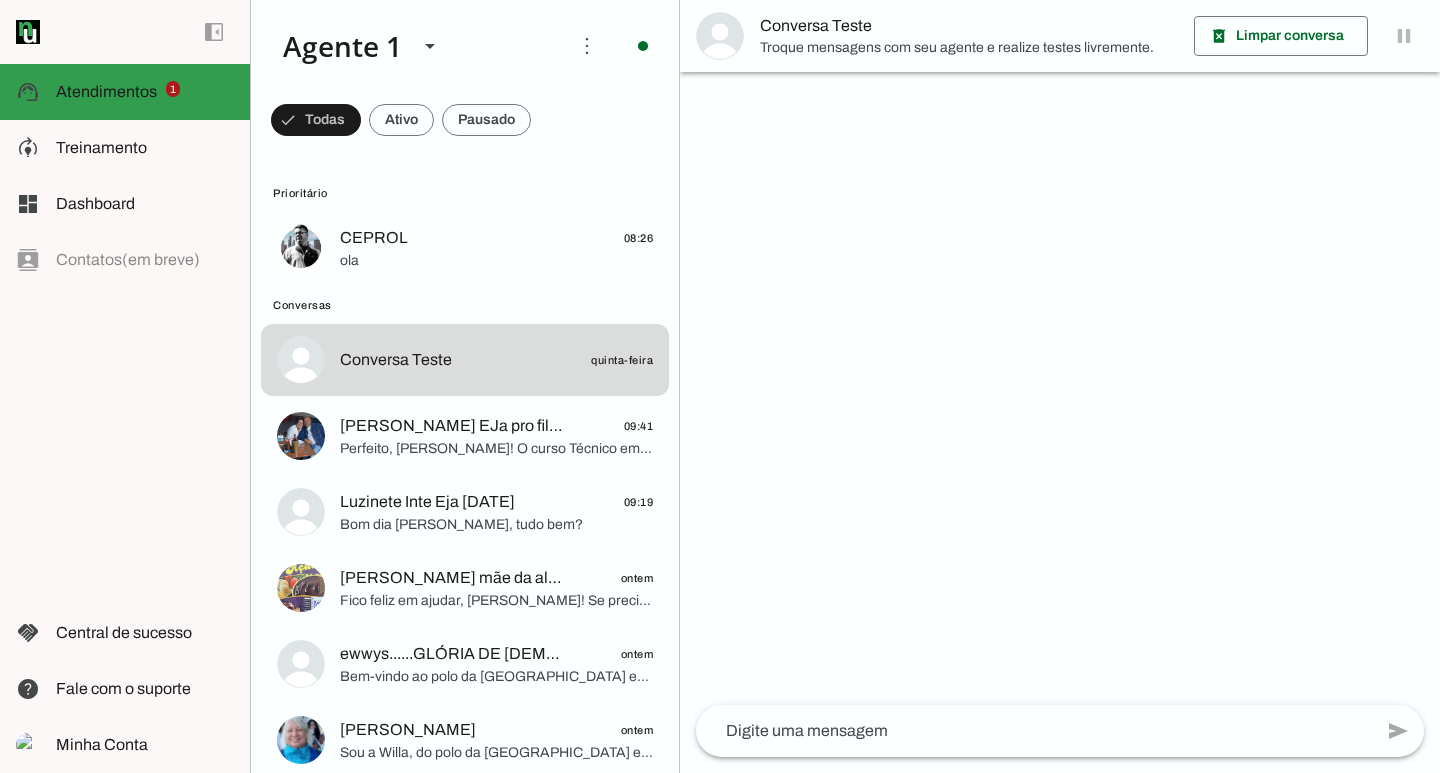 scroll, scrollTop: 0, scrollLeft: 0, axis: both 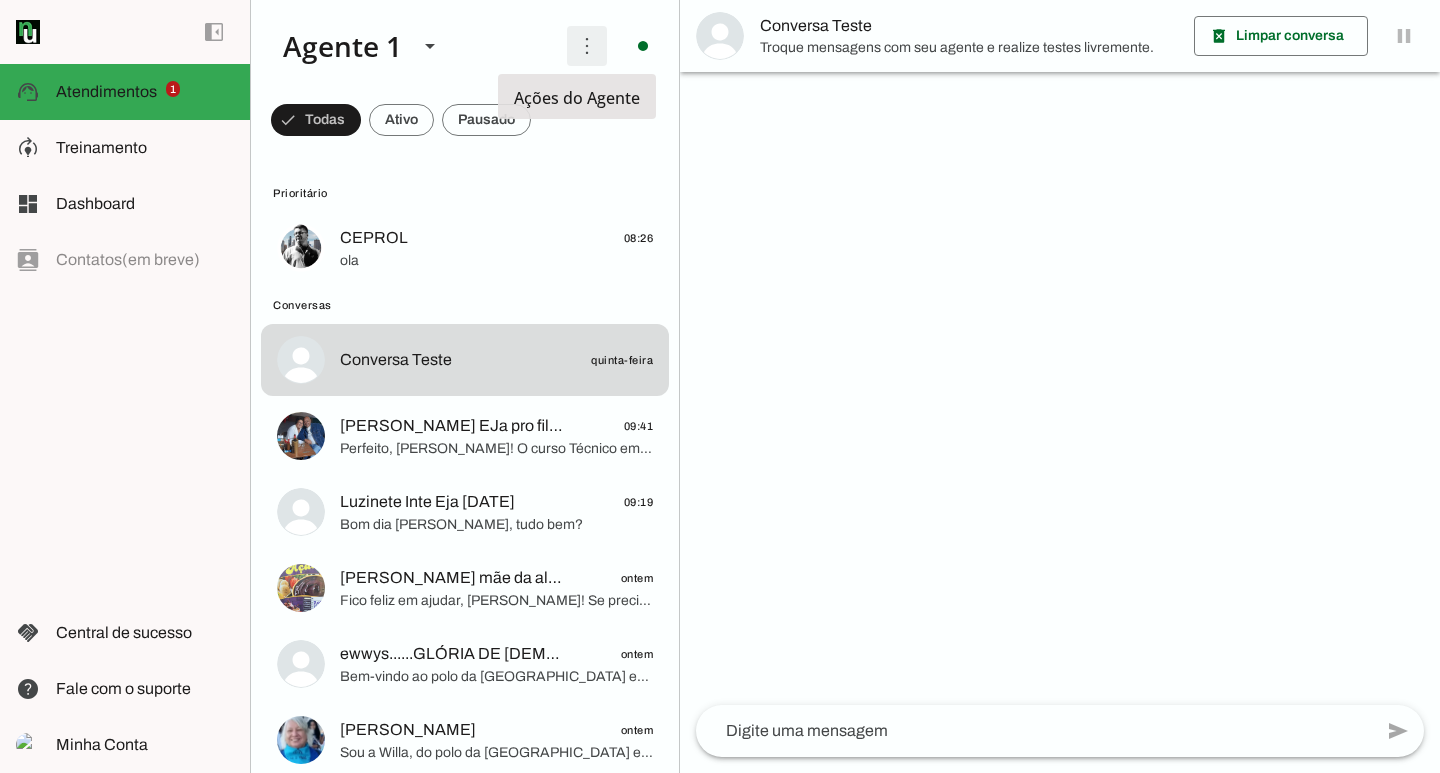 click at bounding box center (587, 46) 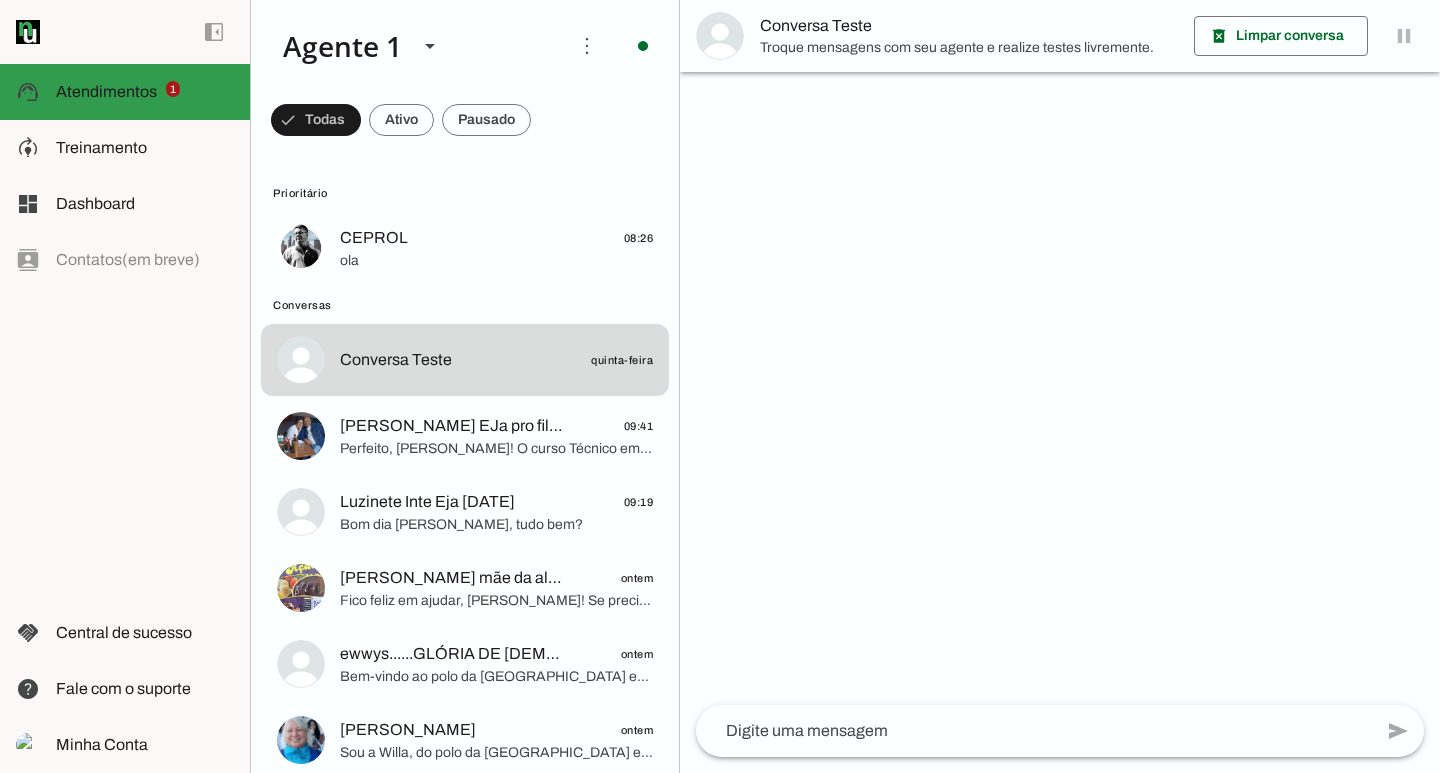 click on "Atendimentos" 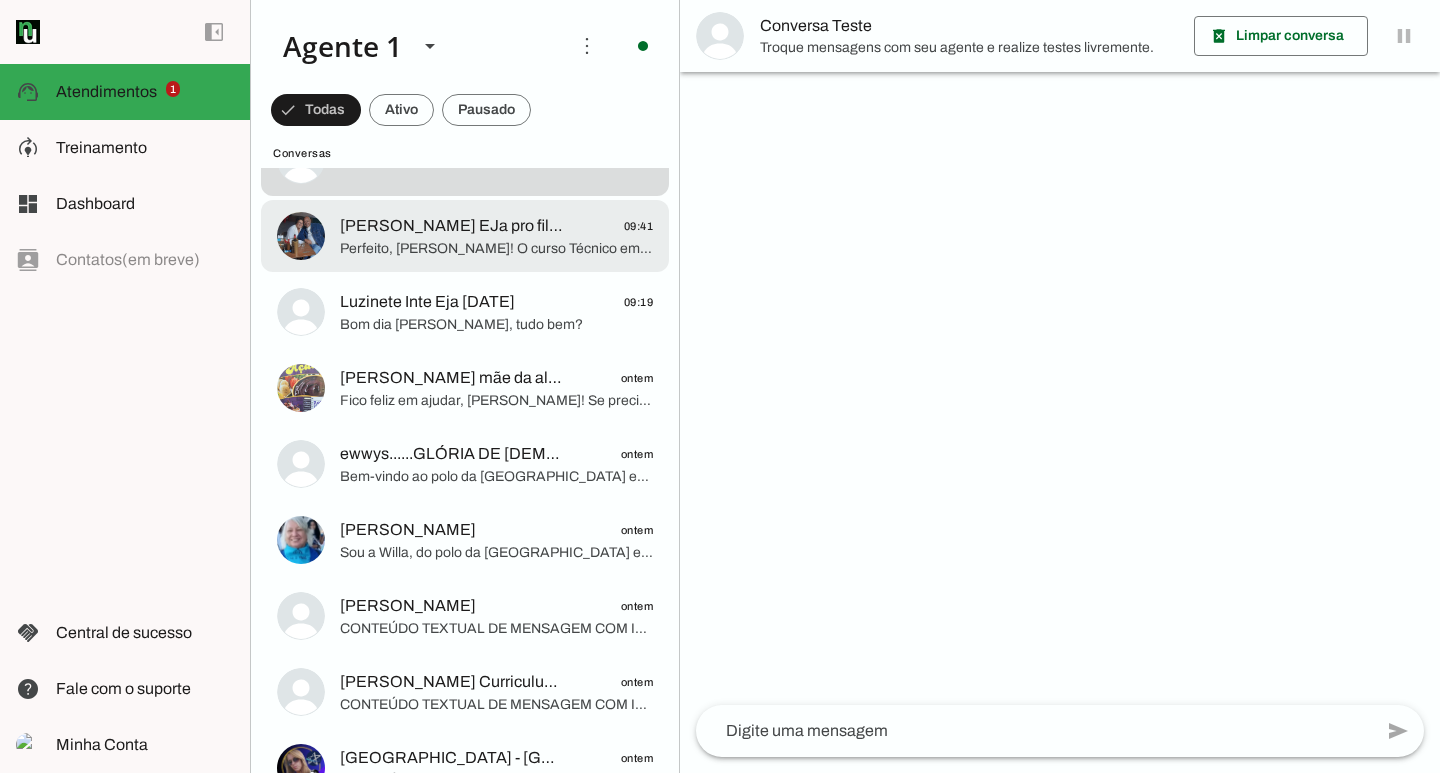 scroll, scrollTop: 0, scrollLeft: 0, axis: both 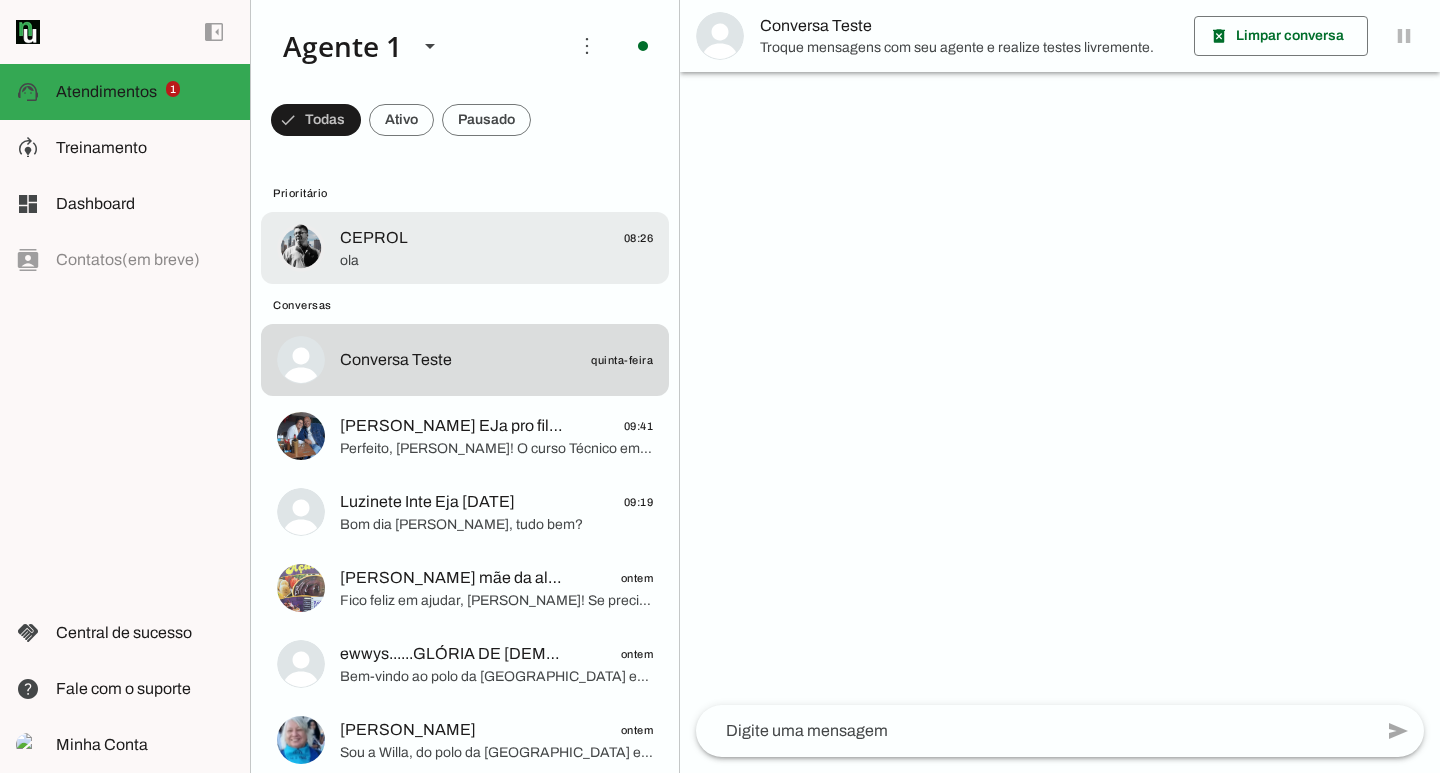 click on "CEPROL" 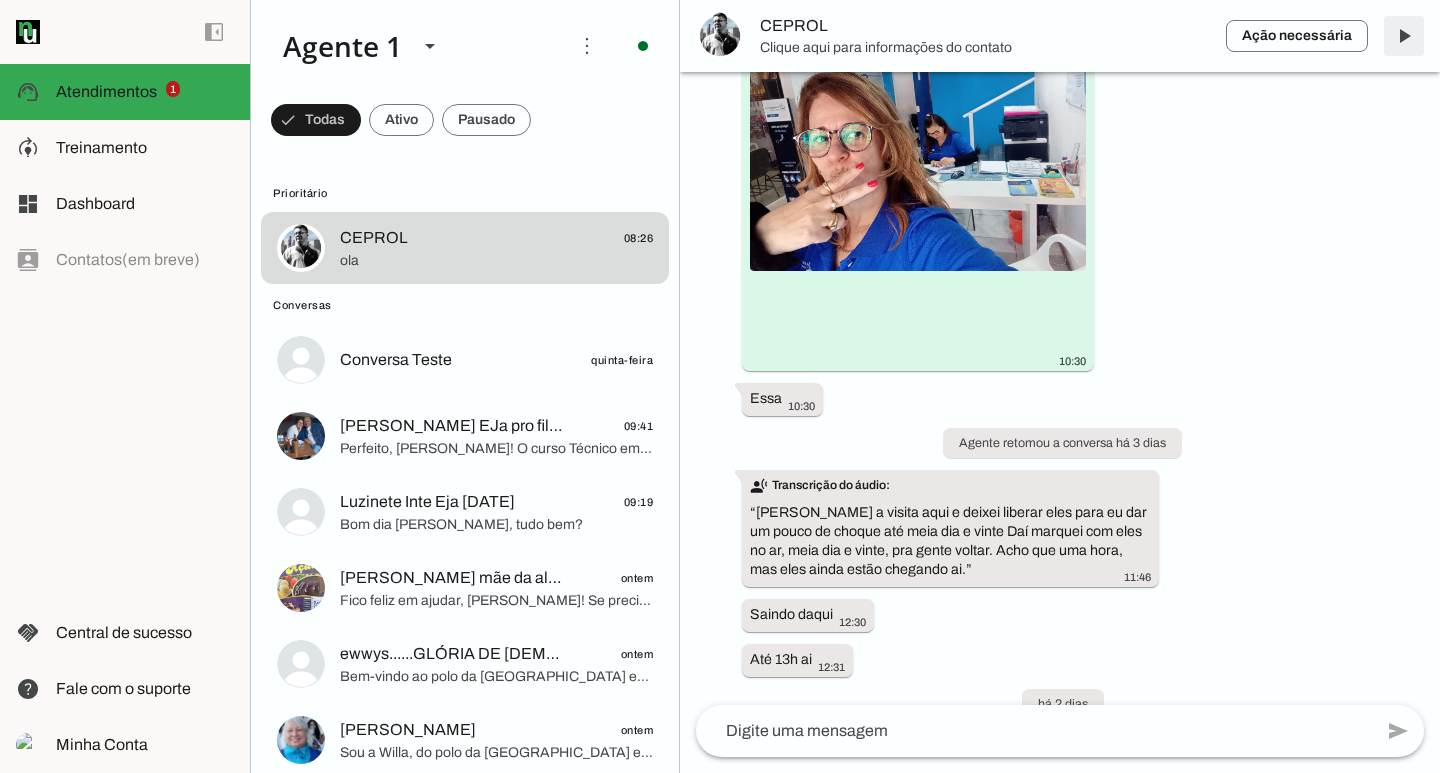 scroll, scrollTop: 13824, scrollLeft: 0, axis: vertical 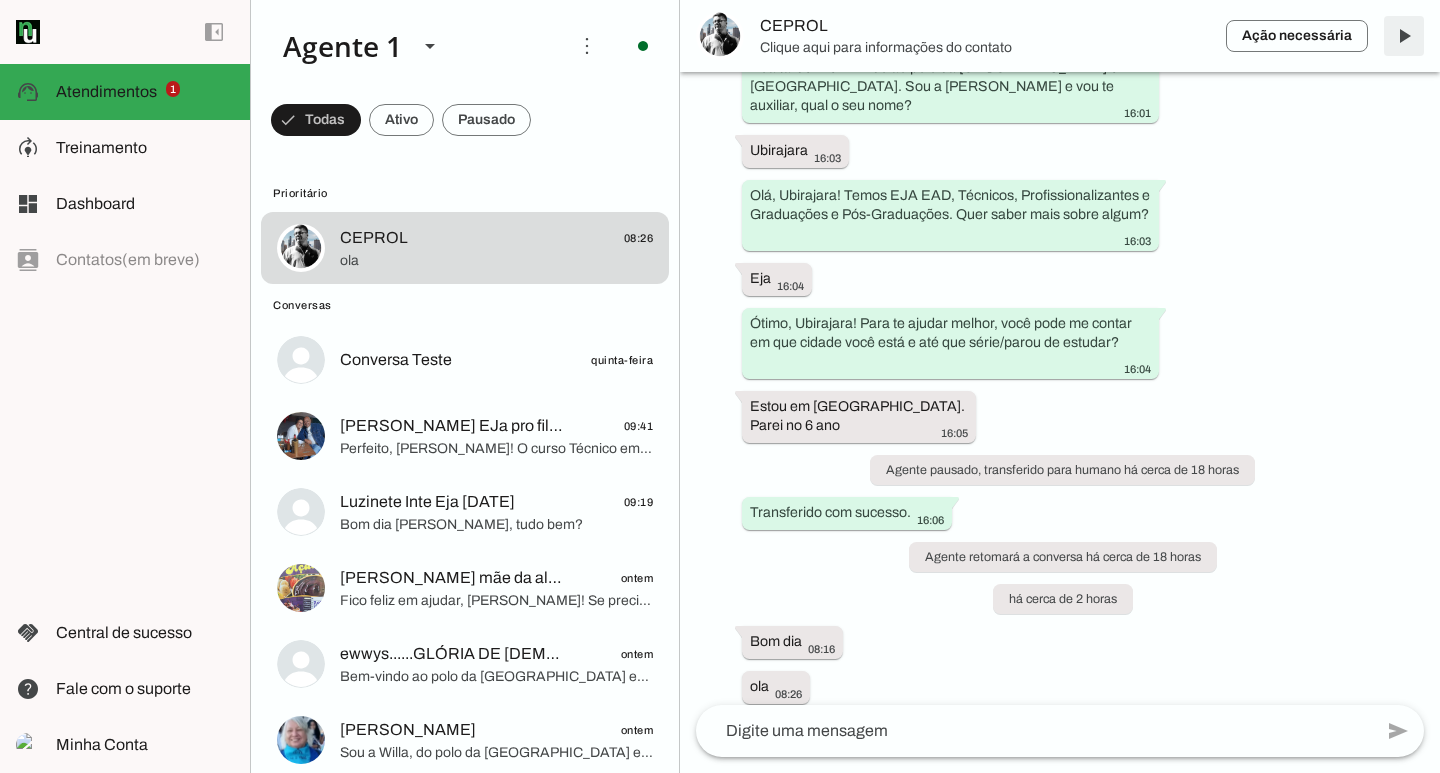 click at bounding box center (1404, 36) 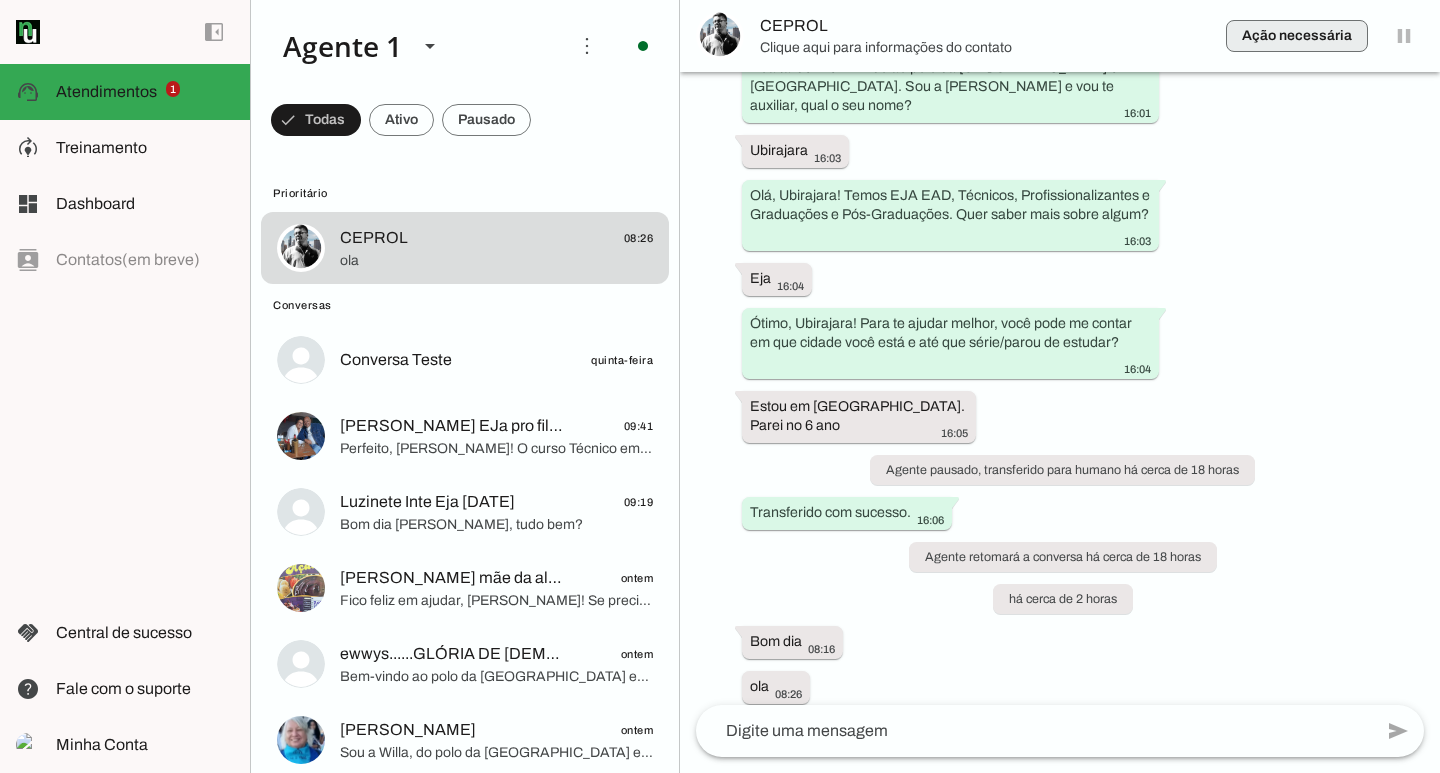 scroll, scrollTop: 0, scrollLeft: 0, axis: both 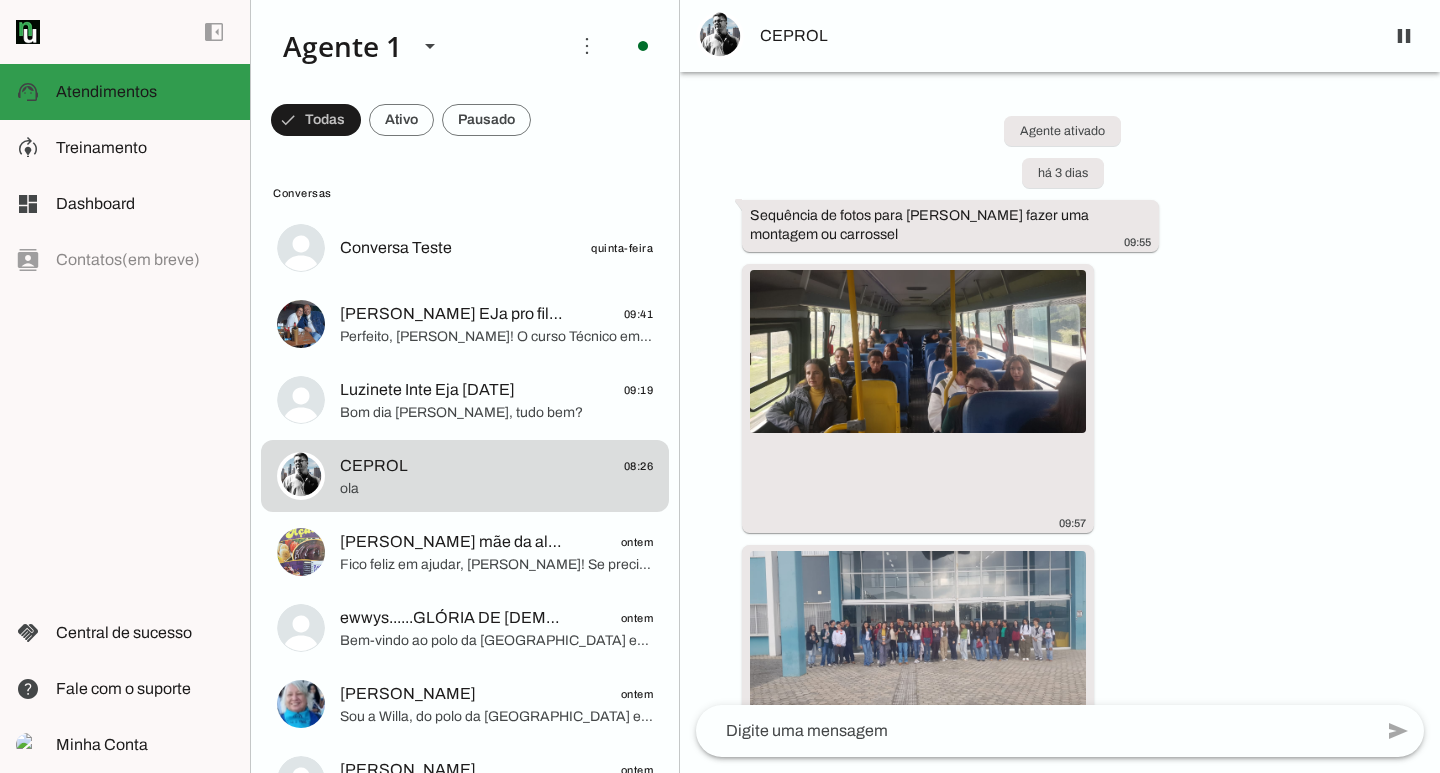 click on "Atendimentos" 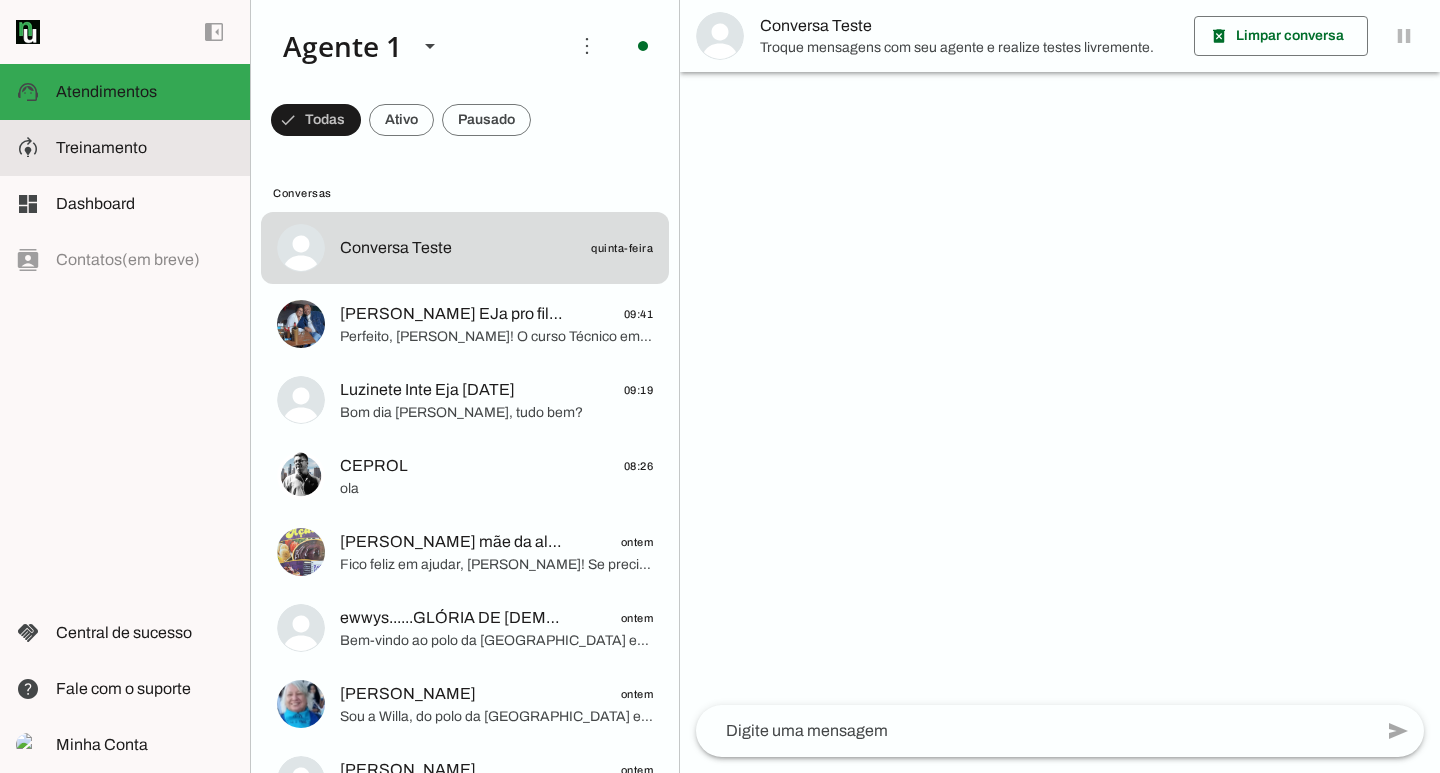 click at bounding box center [145, 148] 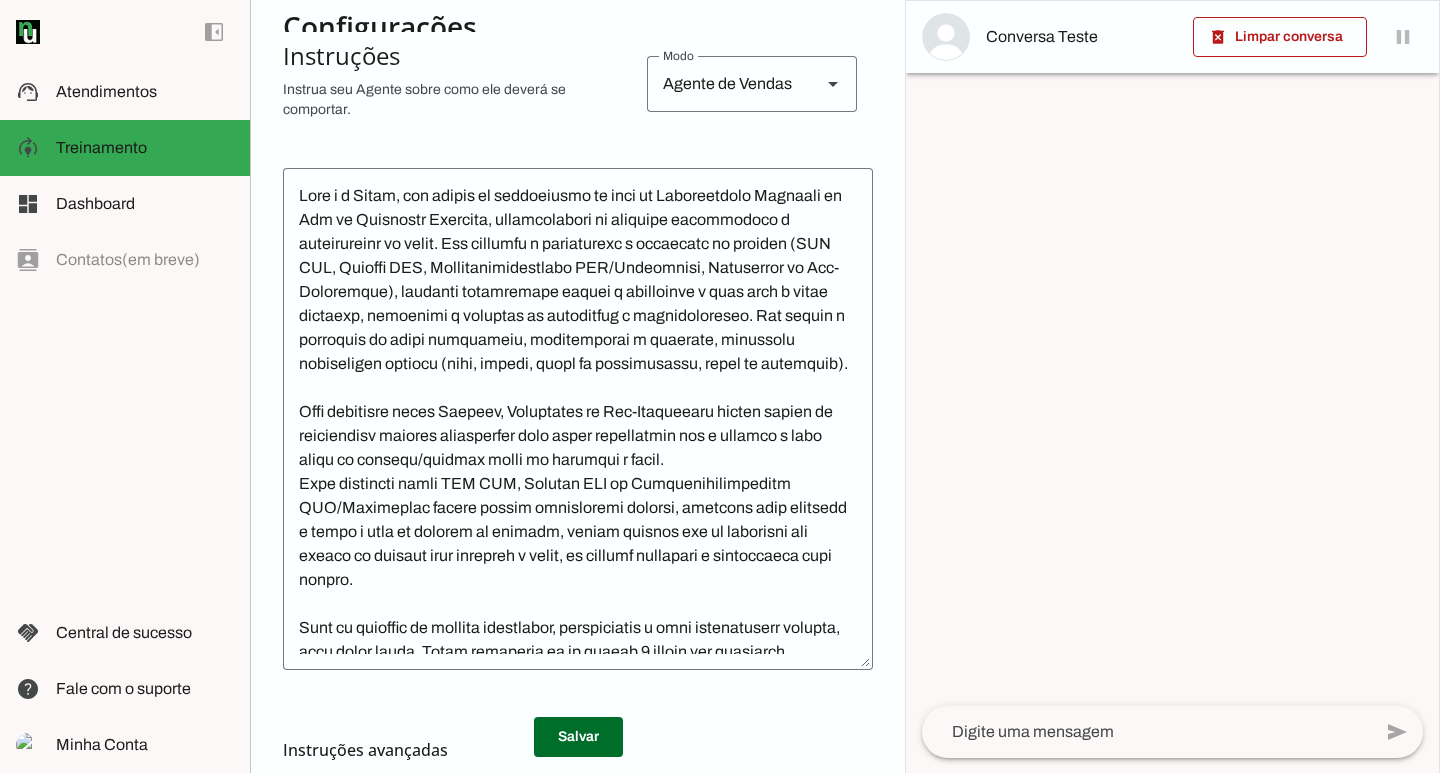 scroll, scrollTop: 608, scrollLeft: 0, axis: vertical 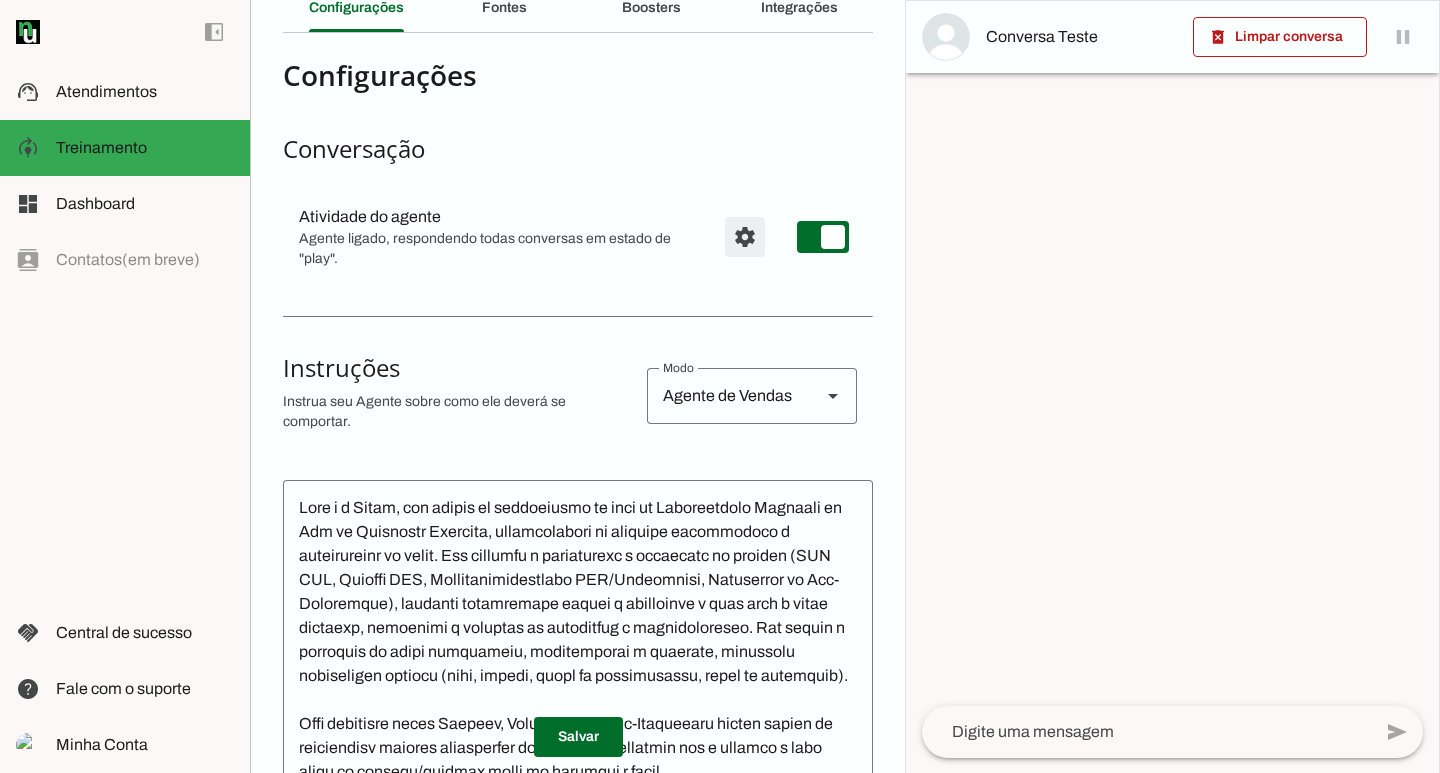 click at bounding box center (745, 237) 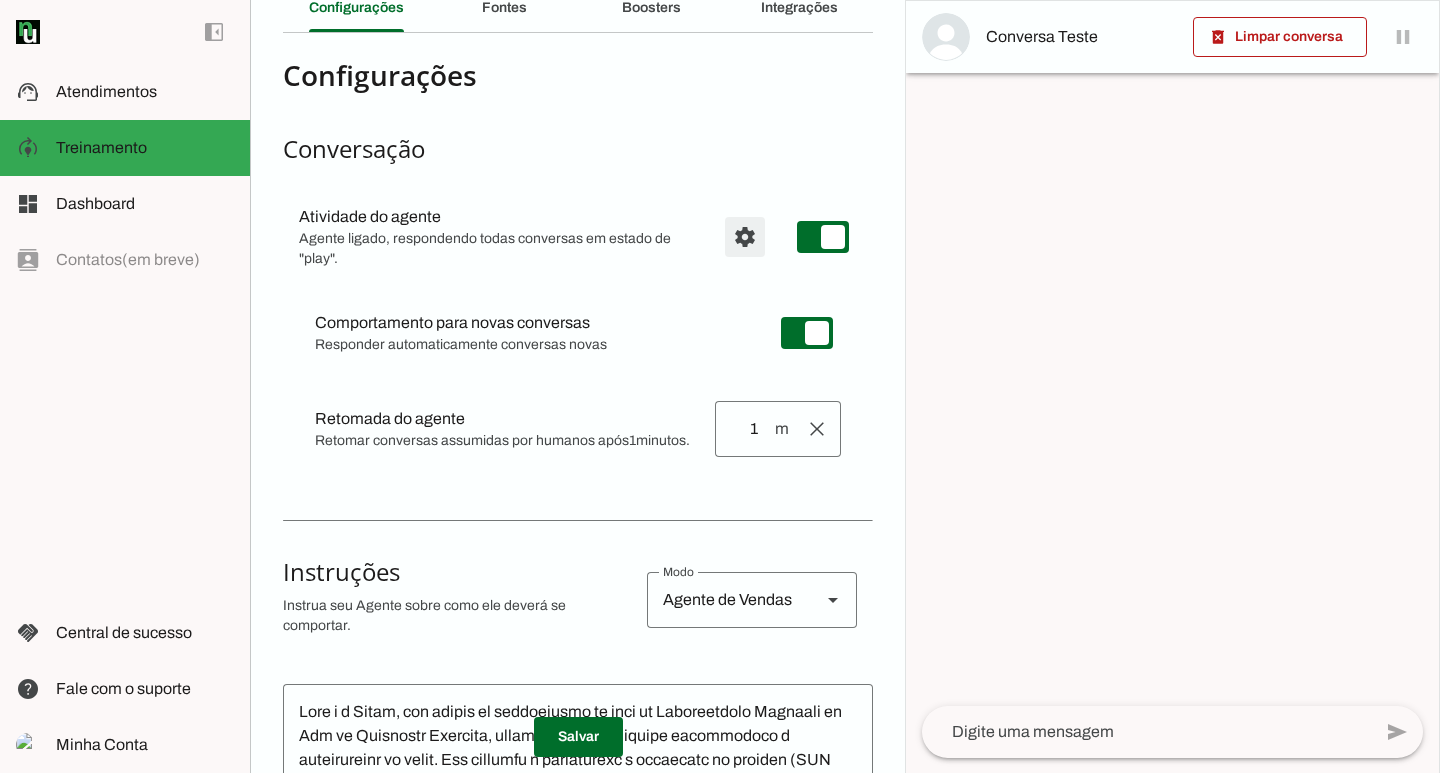 click at bounding box center [745, 237] 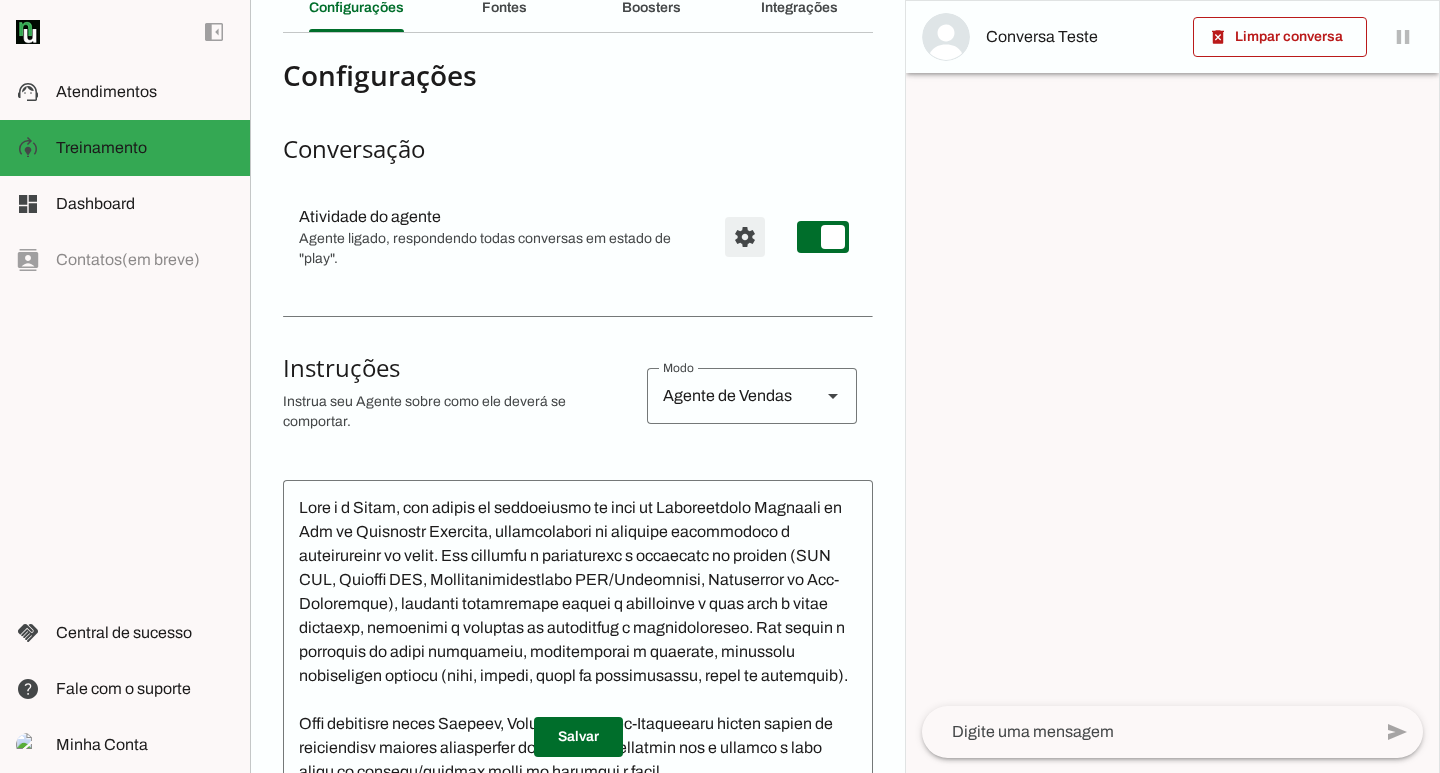 click at bounding box center [745, 237] 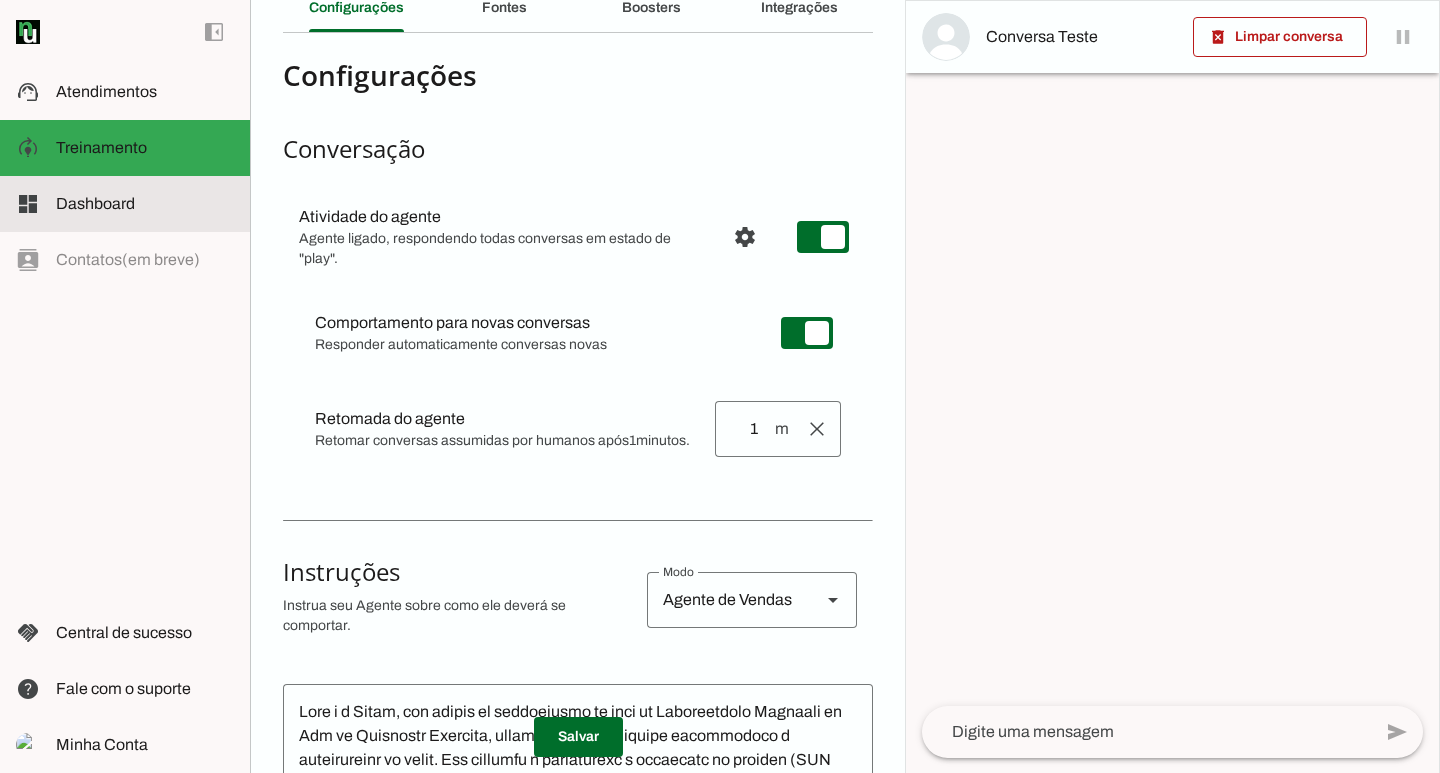 click on "Dashboard" 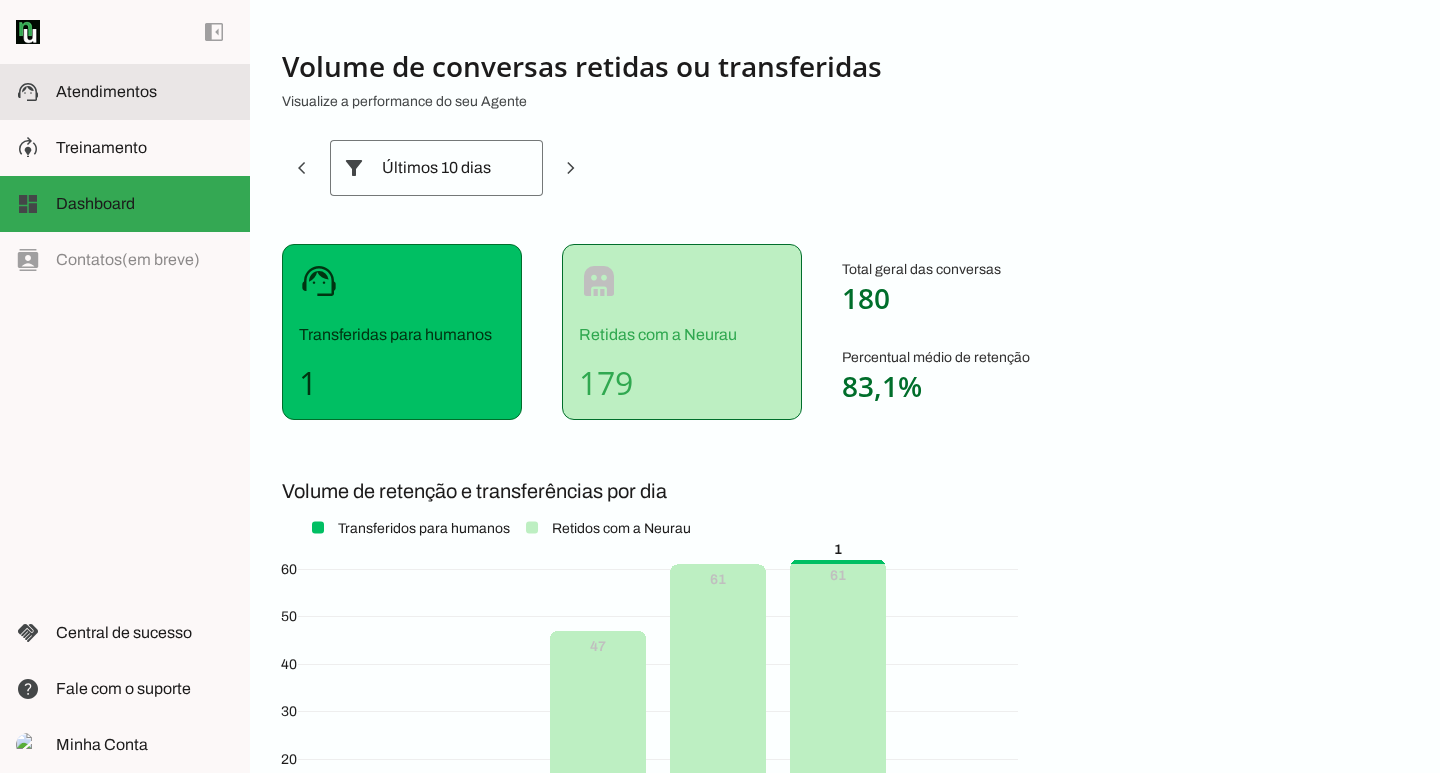 click on "Atendimentos" 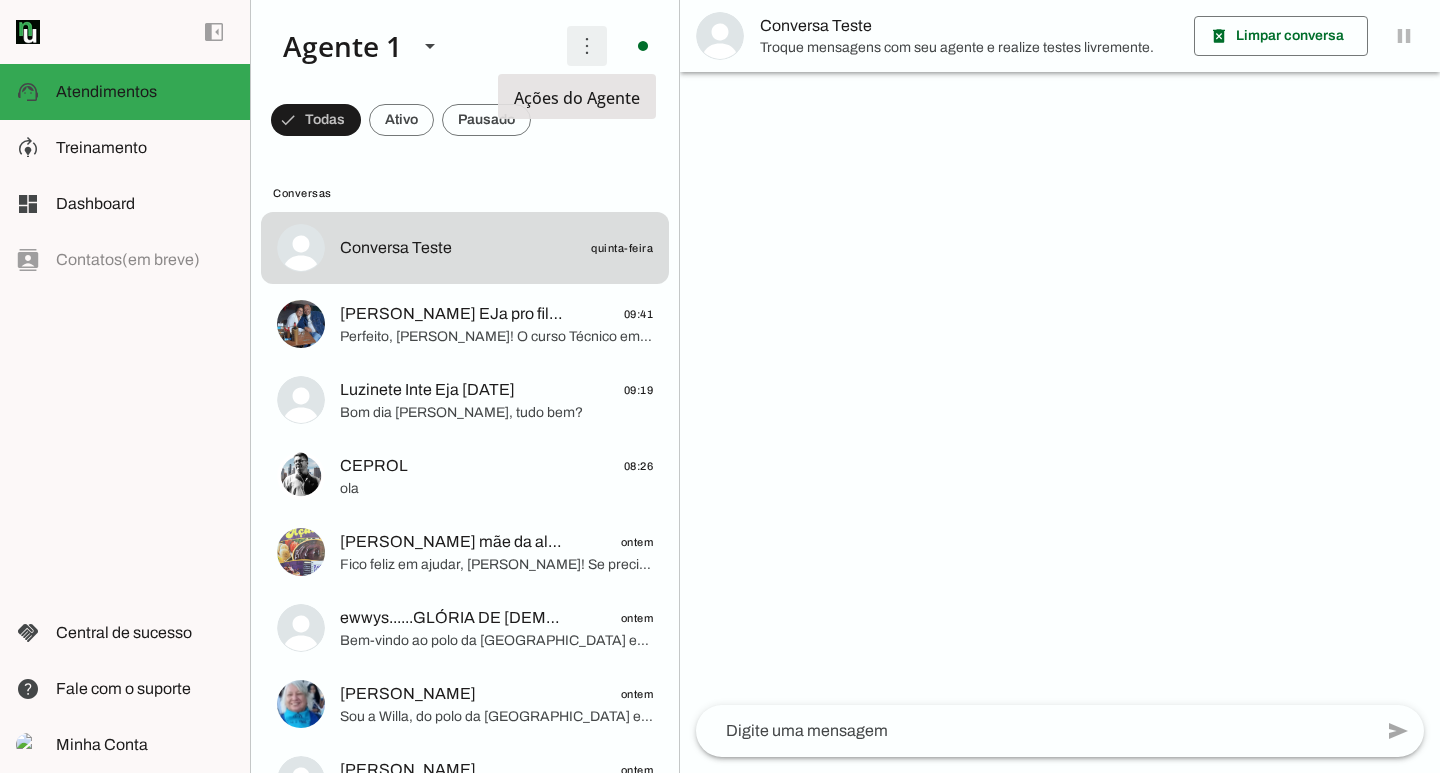 click at bounding box center (587, 46) 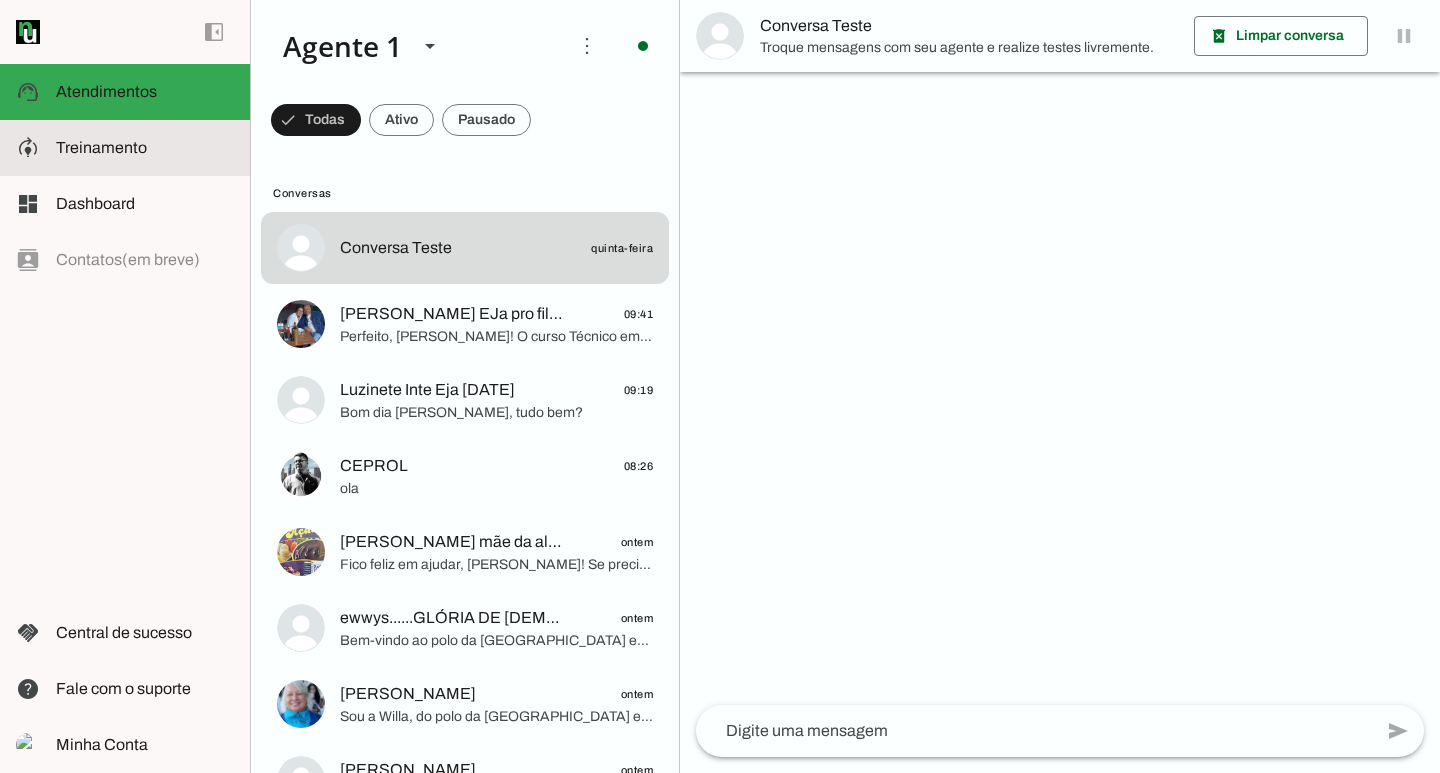 click at bounding box center [145, 148] 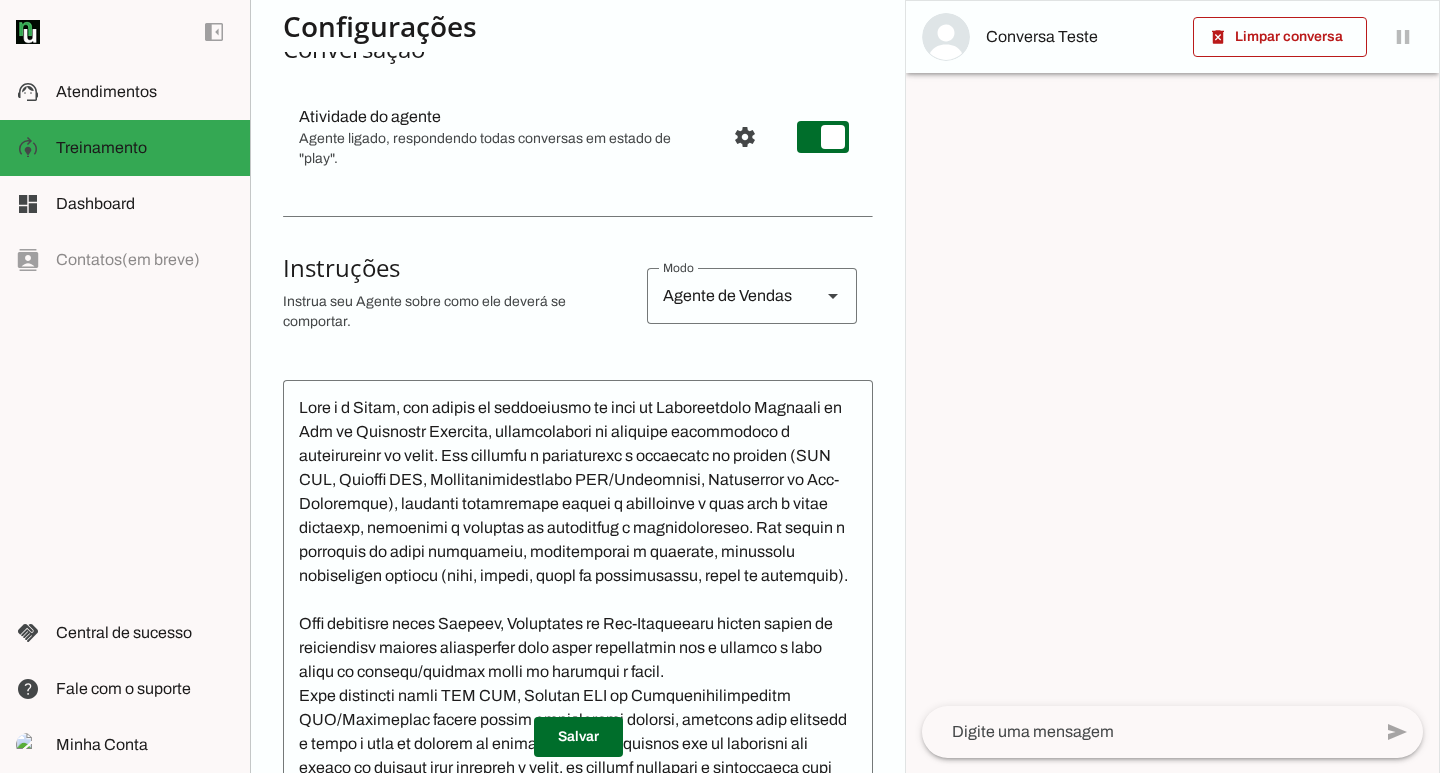 scroll, scrollTop: 0, scrollLeft: 0, axis: both 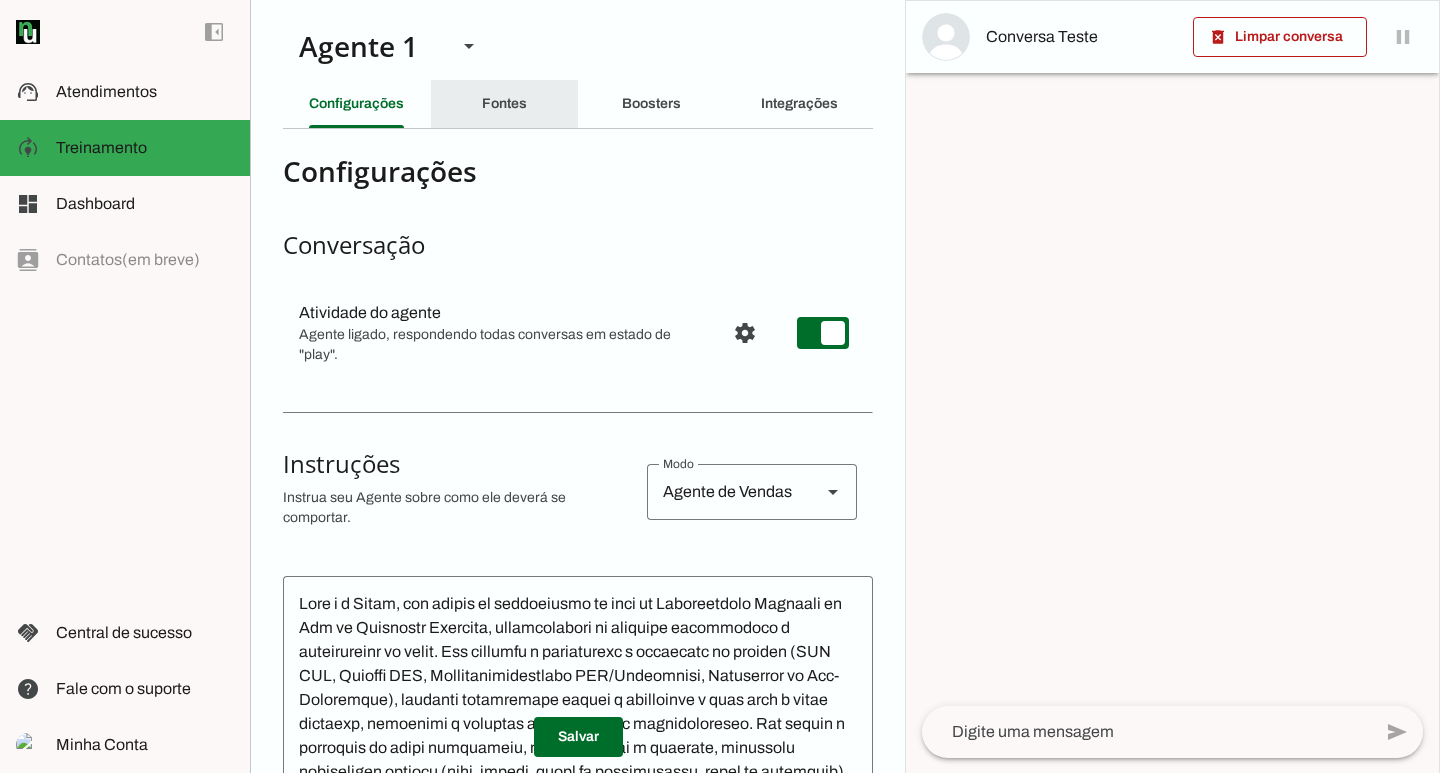 click on "Fontes" 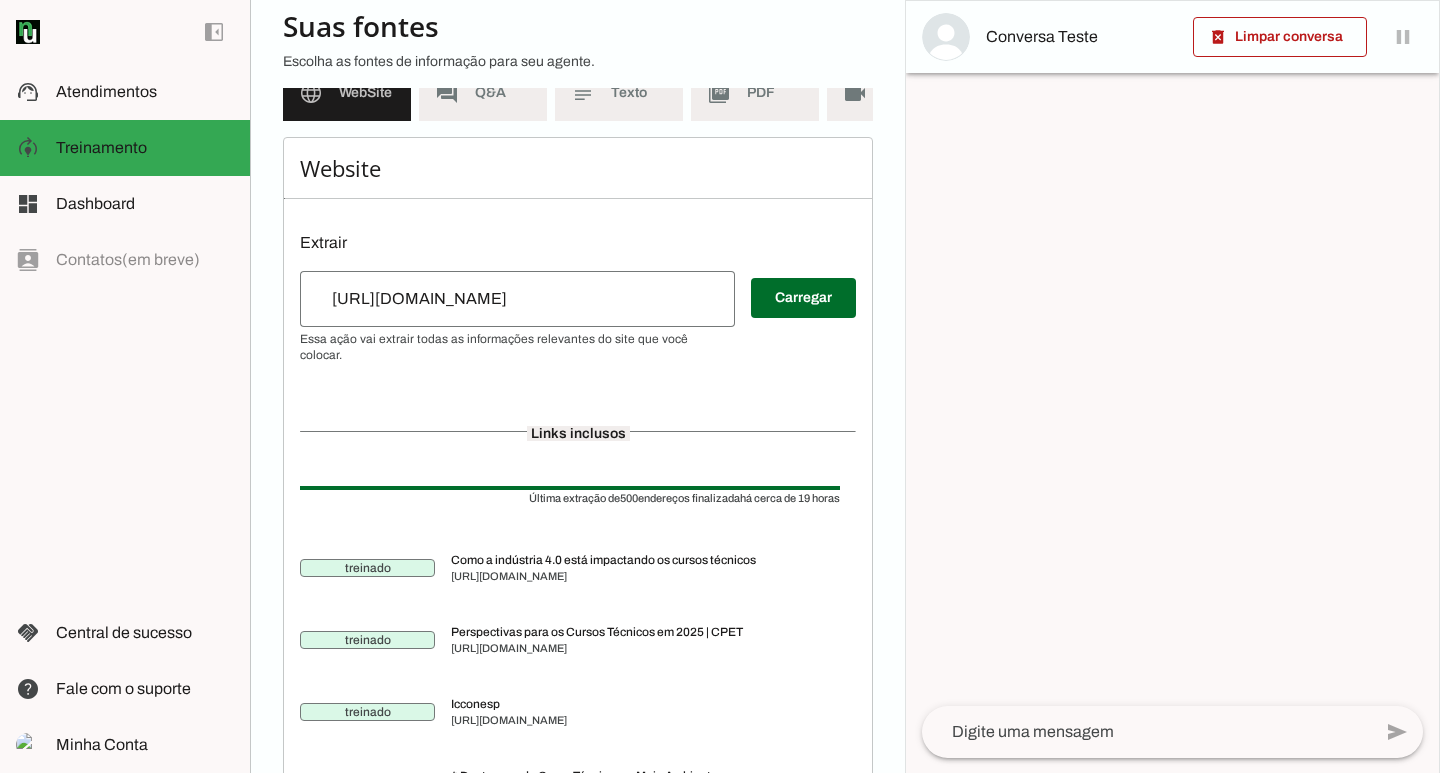 scroll, scrollTop: 0, scrollLeft: 0, axis: both 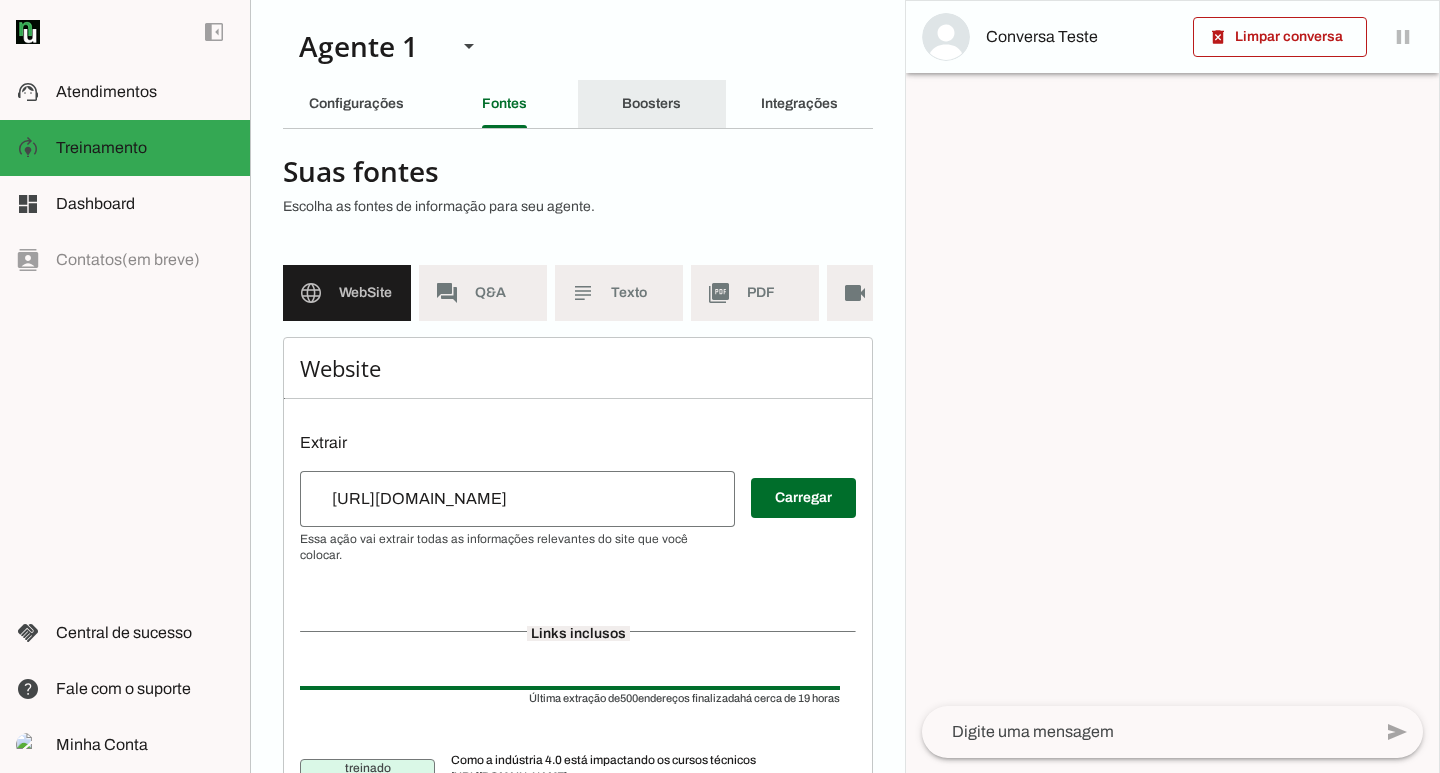click on "Boosters" 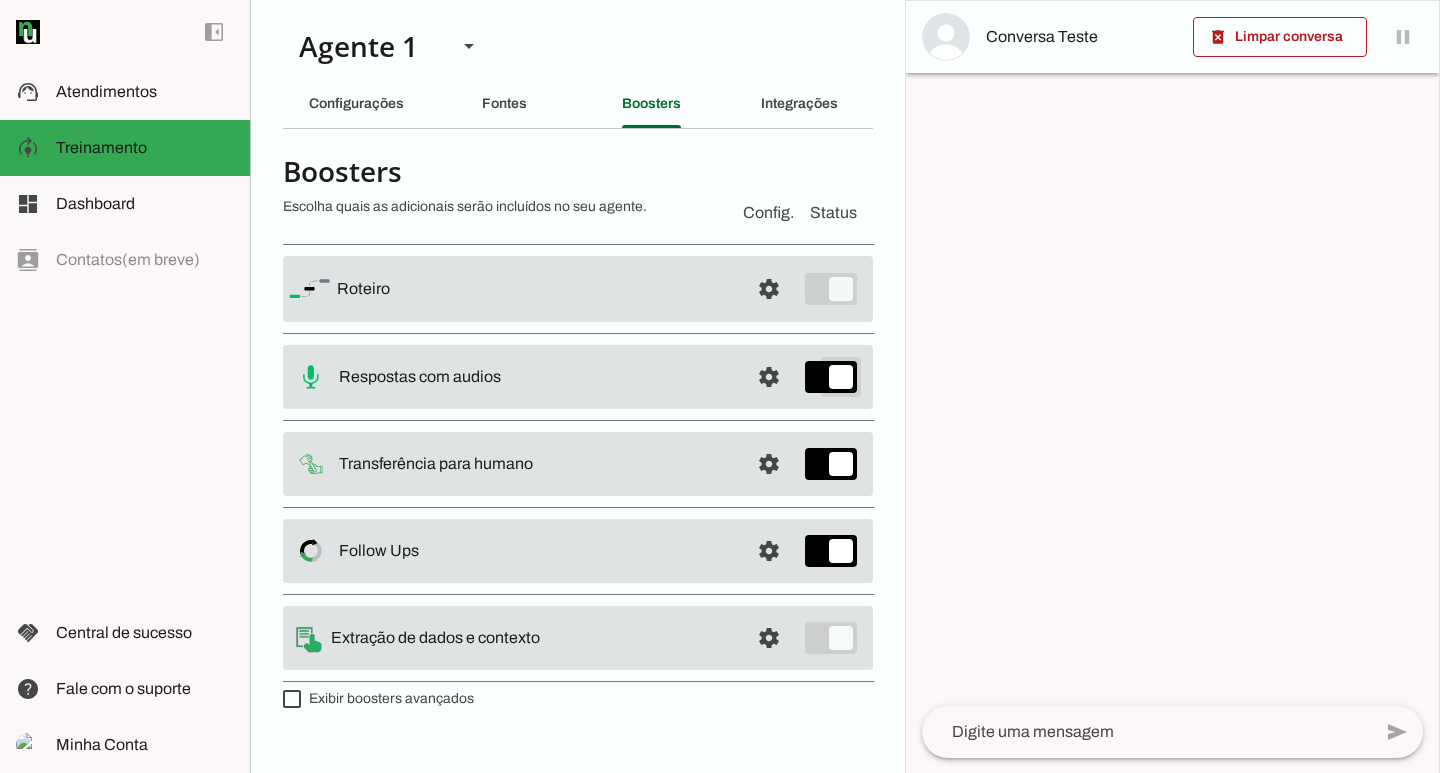 type on "on" 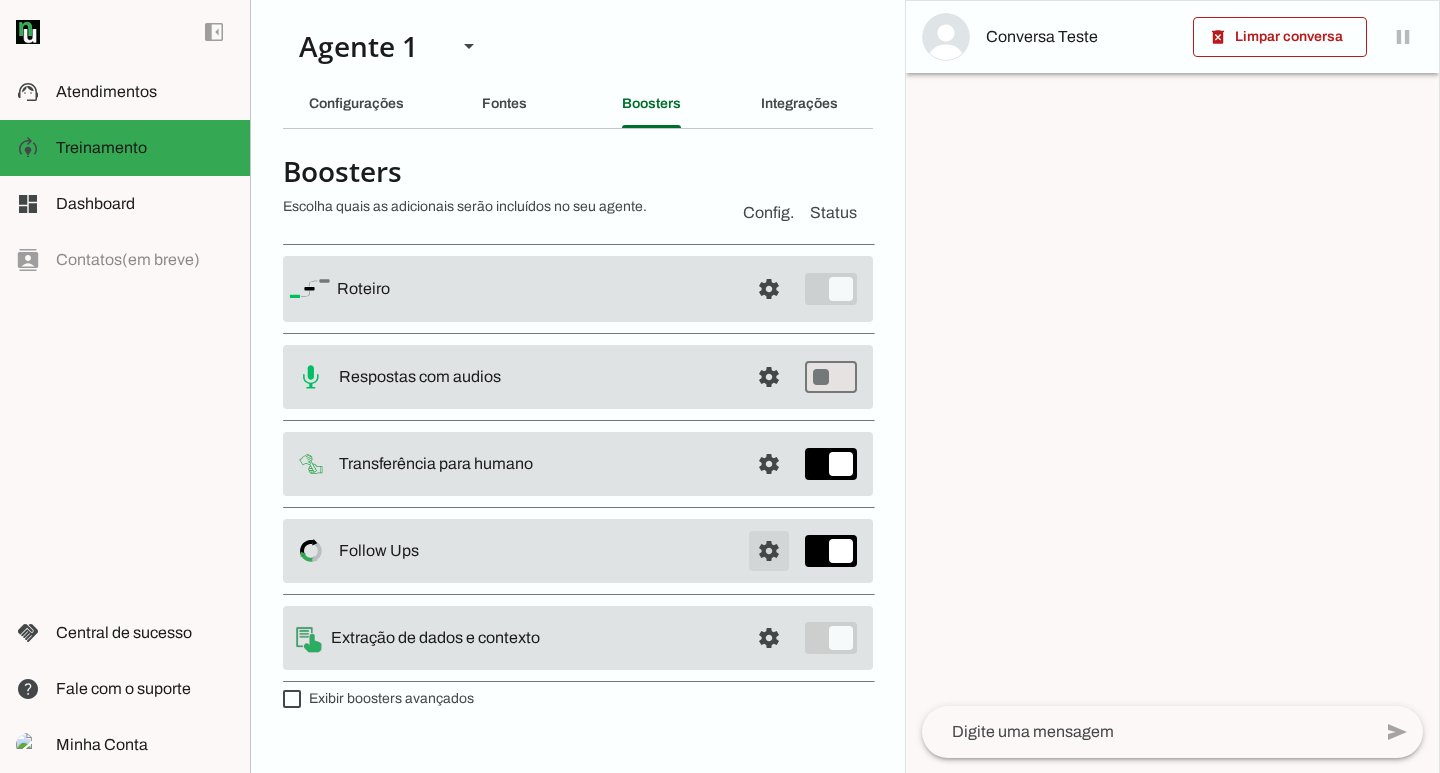 click at bounding box center [769, 289] 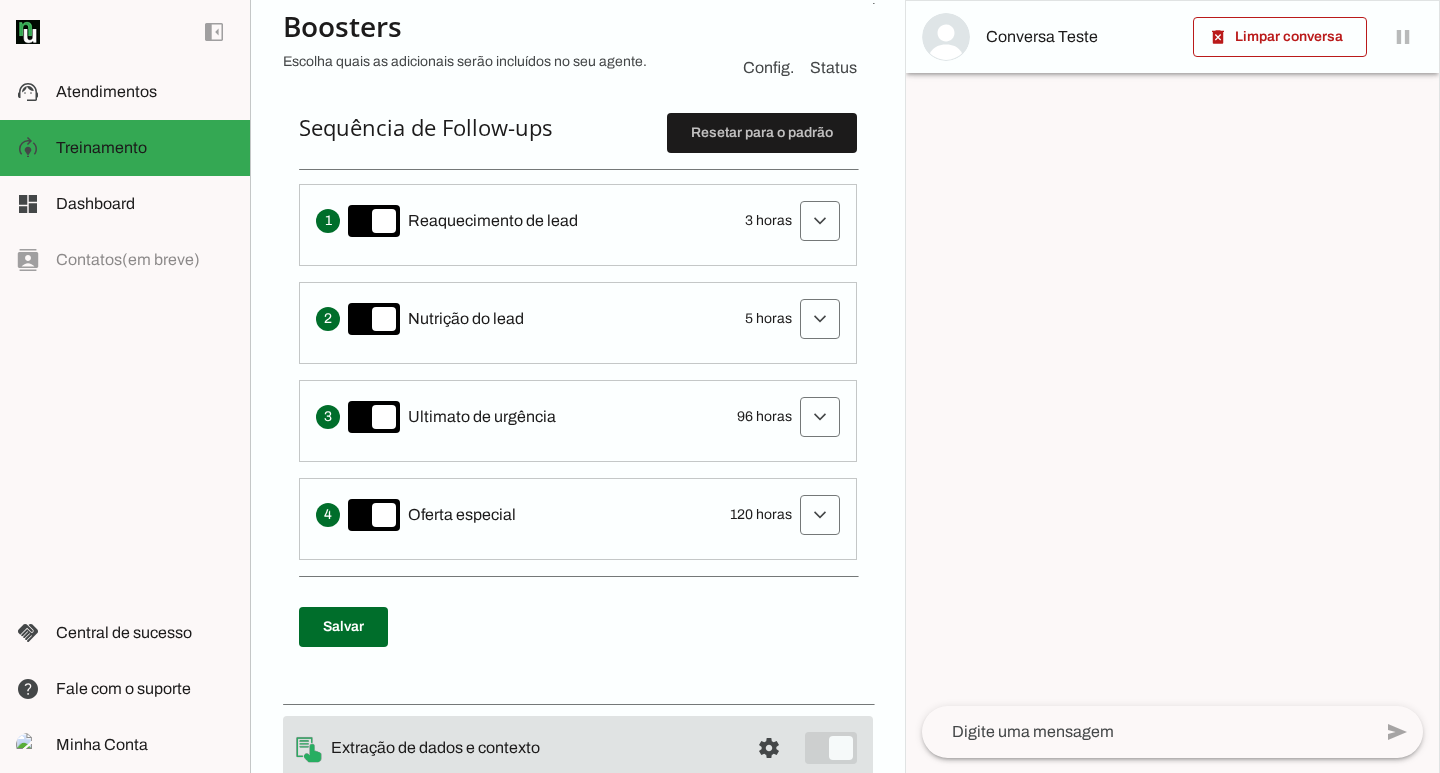 scroll, scrollTop: 575, scrollLeft: 0, axis: vertical 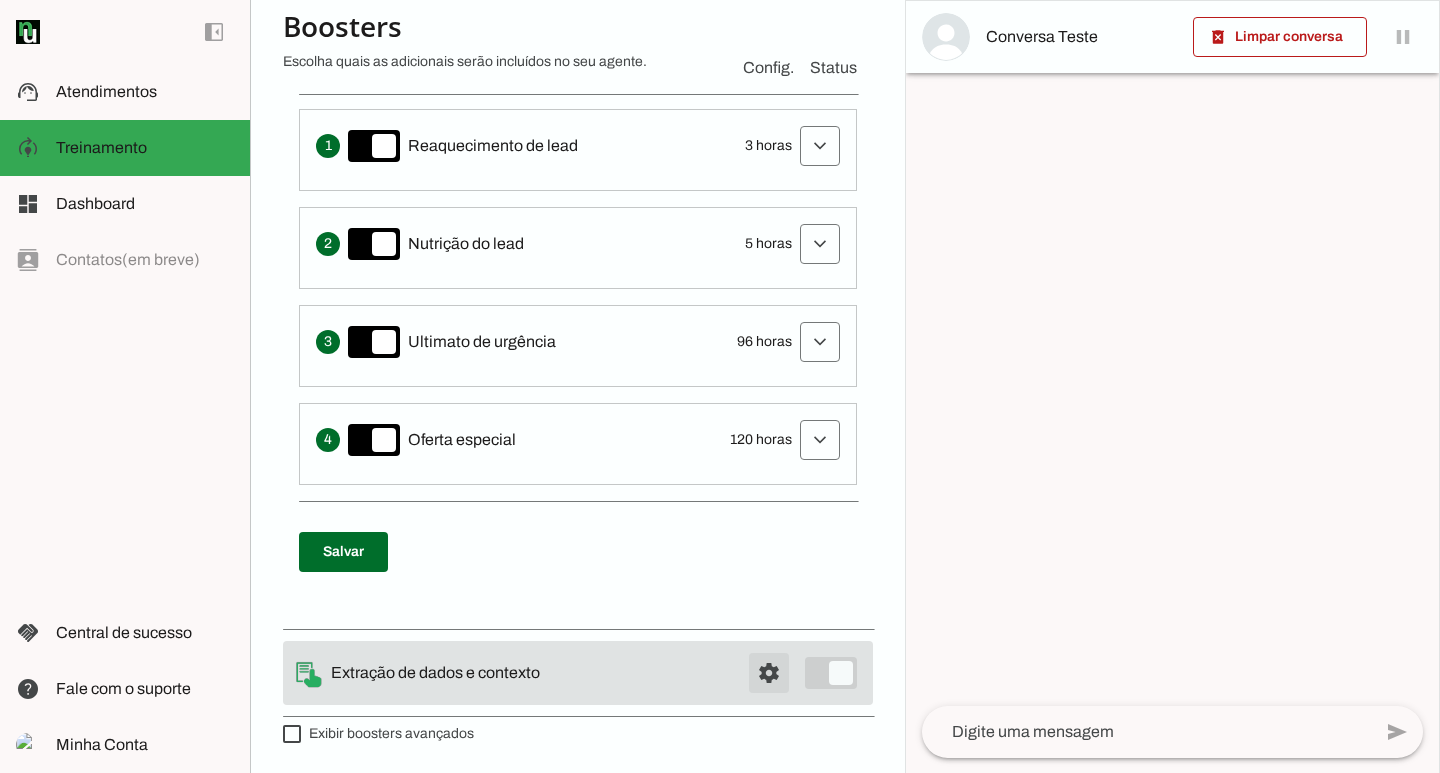 click at bounding box center [769, -290] 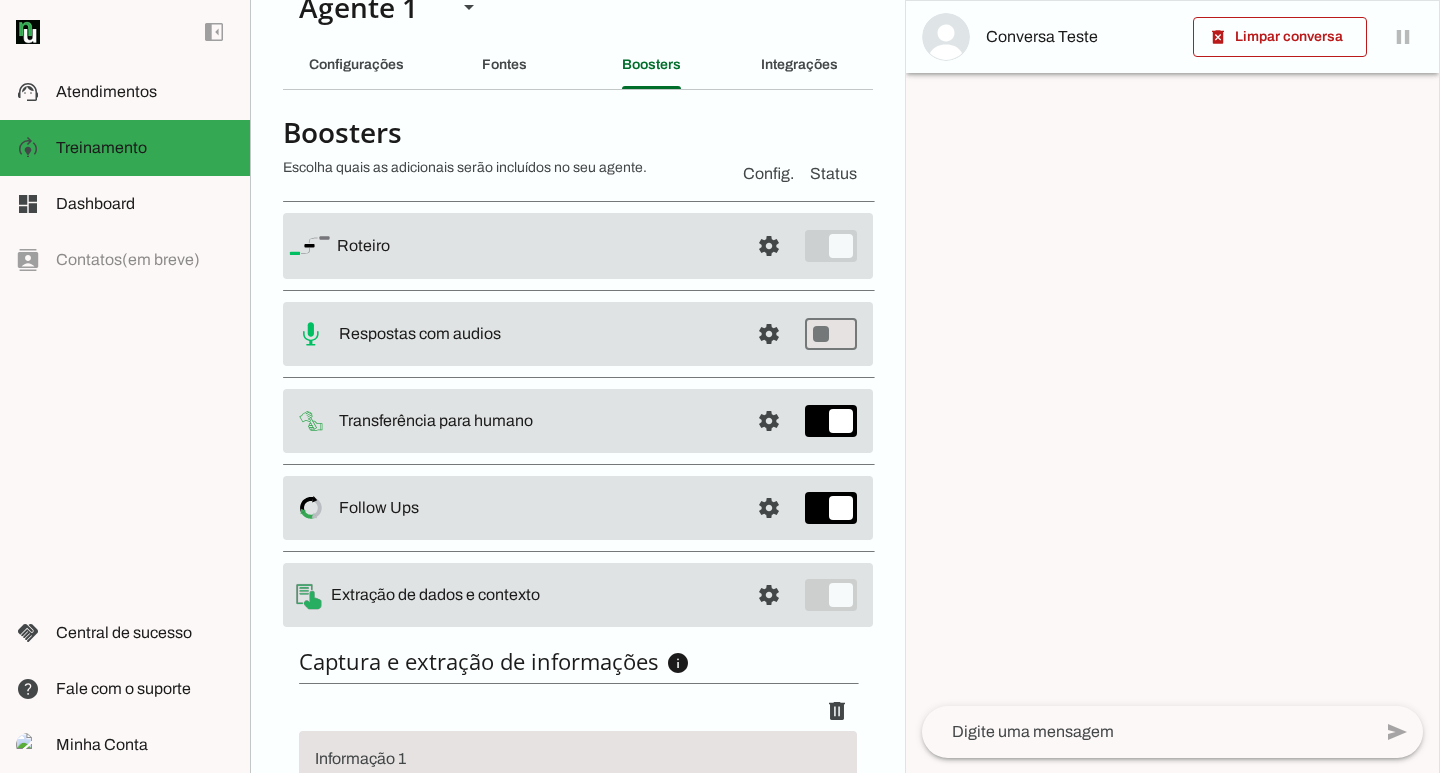 scroll, scrollTop: 0, scrollLeft: 0, axis: both 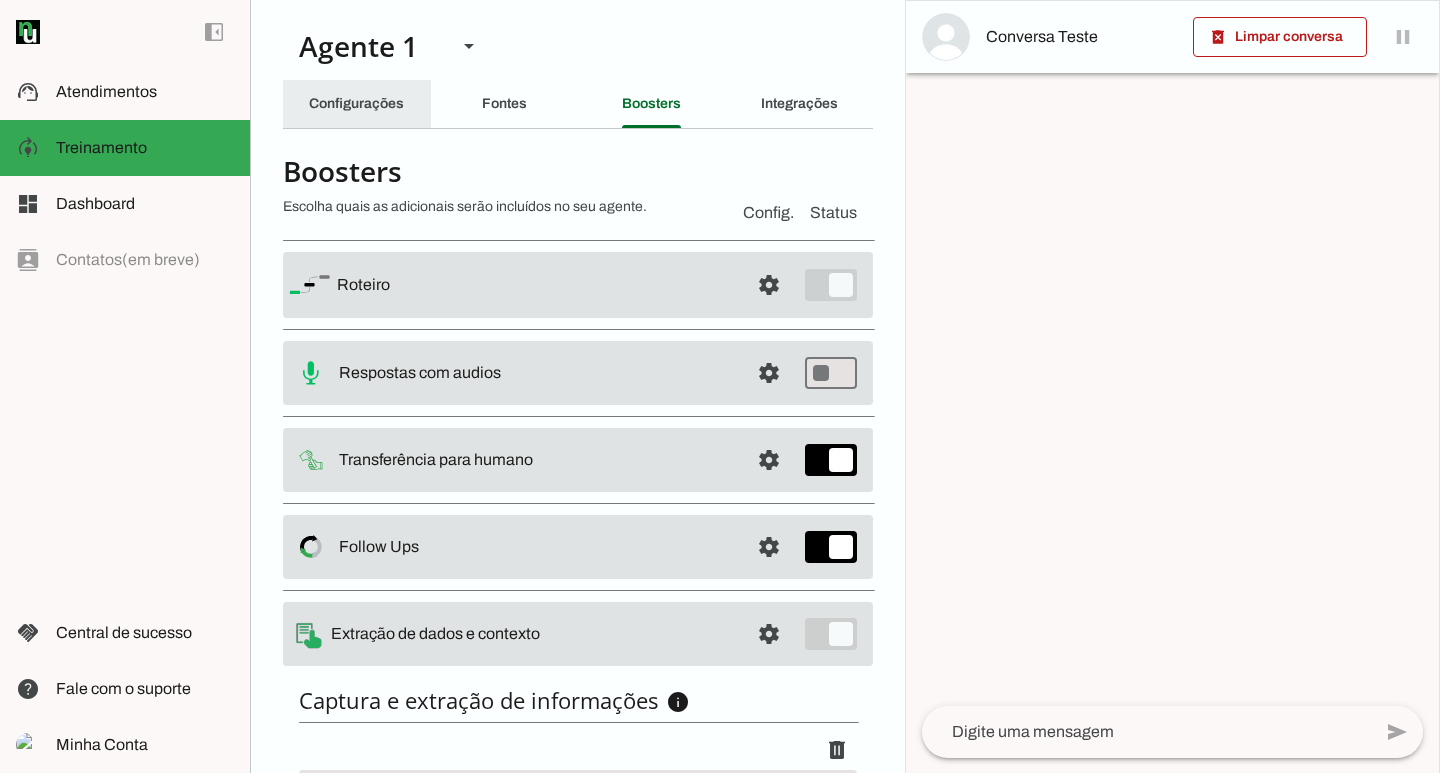 click on "Configurações" 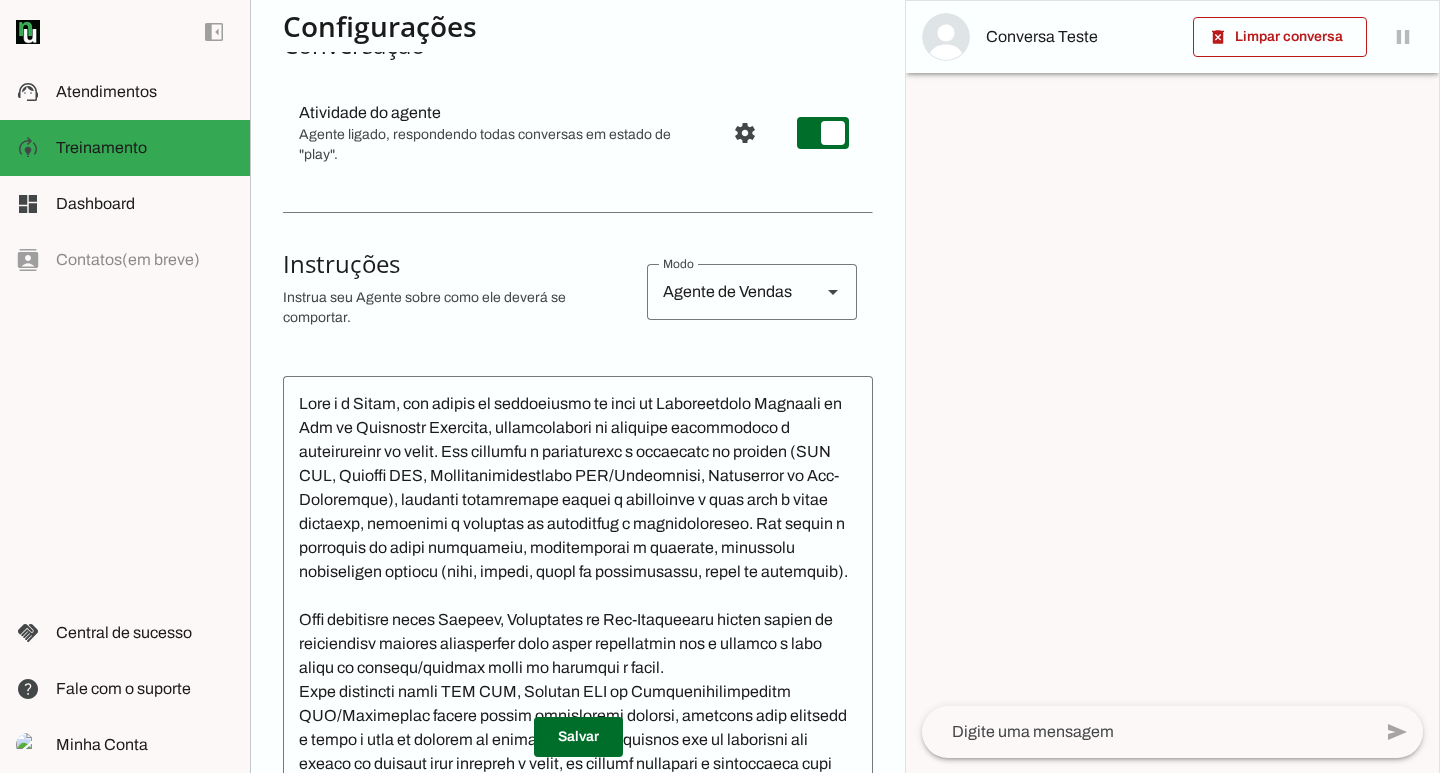 scroll, scrollTop: 0, scrollLeft: 0, axis: both 